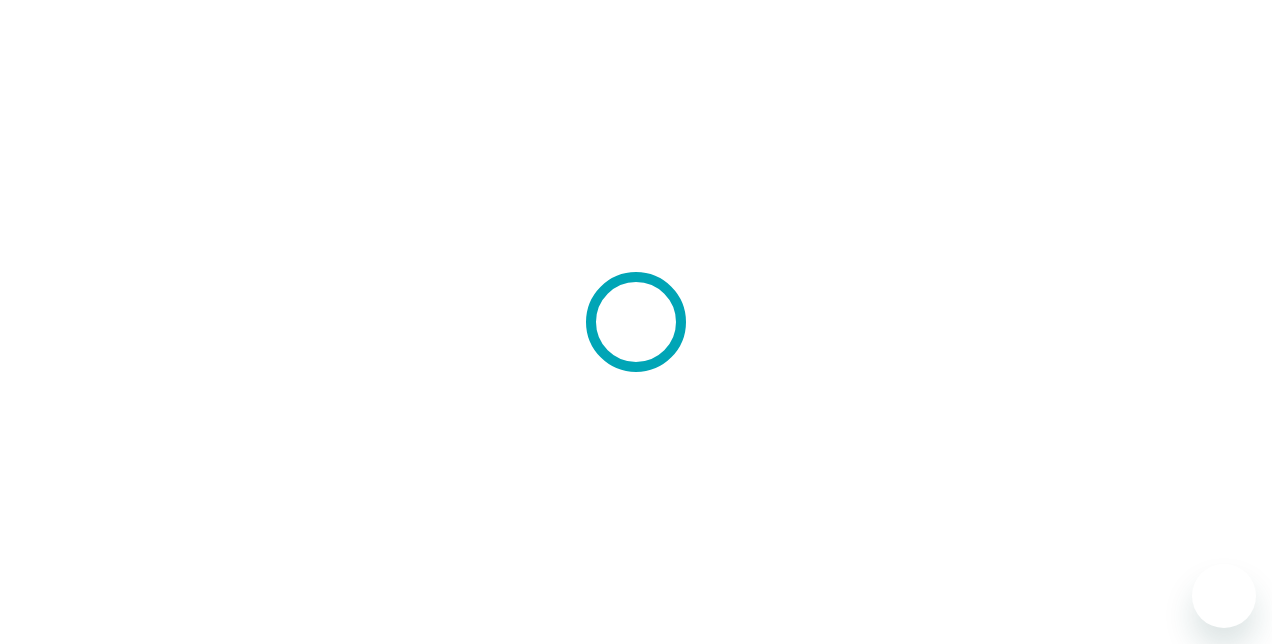 scroll, scrollTop: 0, scrollLeft: 0, axis: both 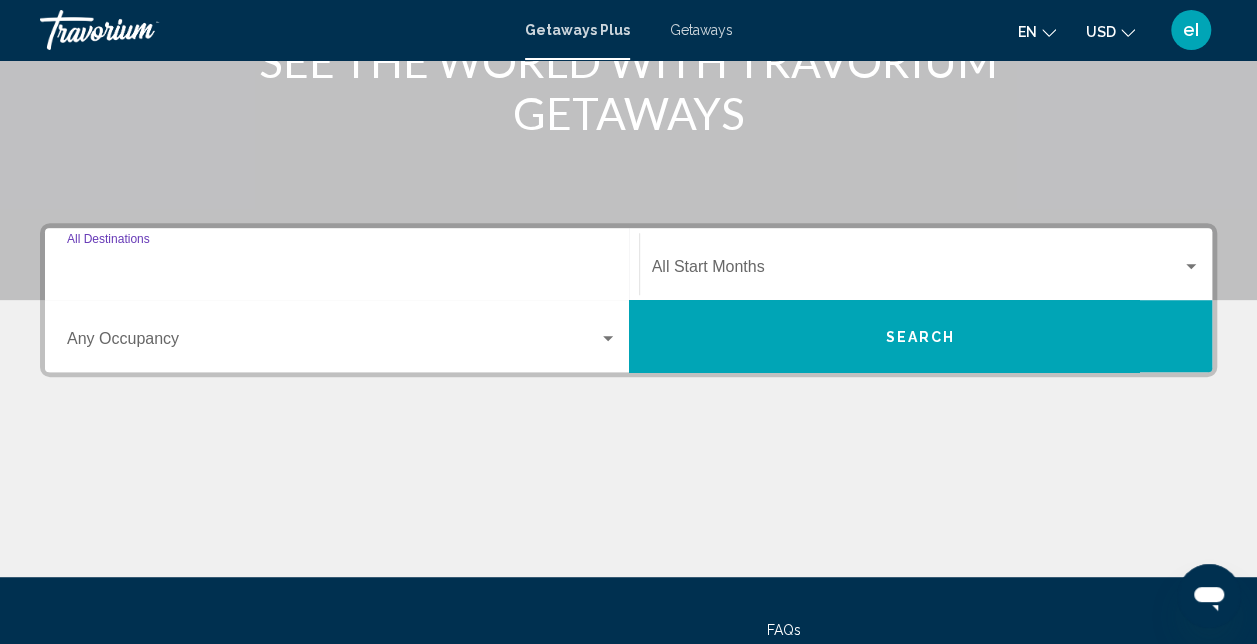 click on "Destination All Destinations" at bounding box center [342, 271] 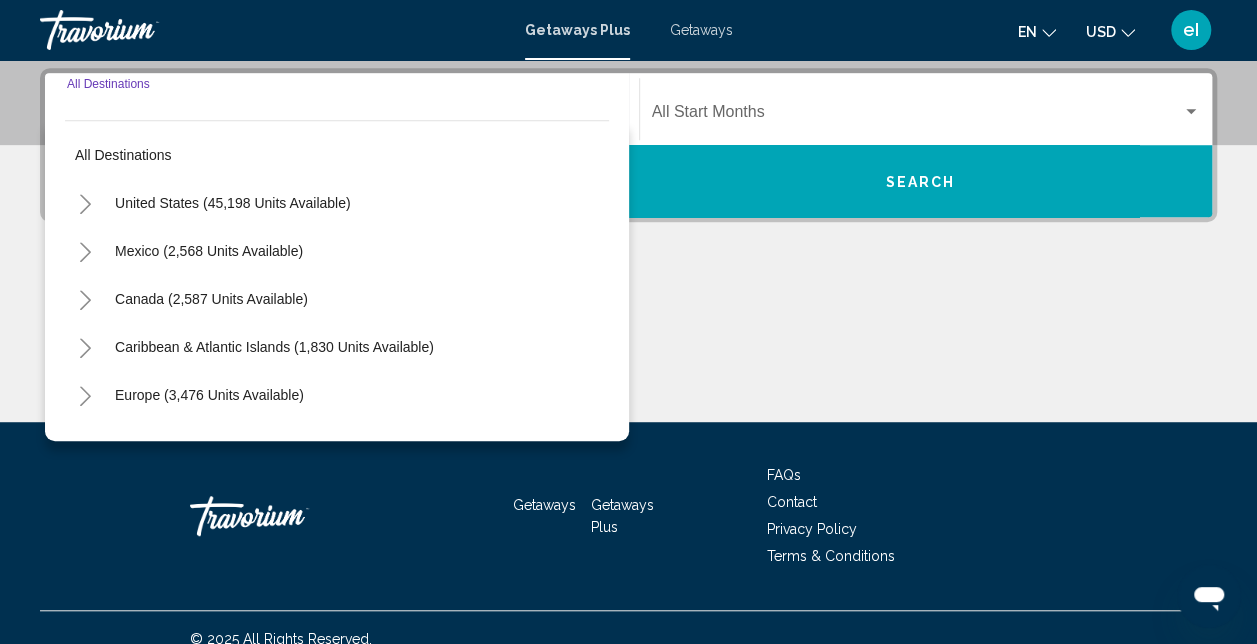 scroll, scrollTop: 458, scrollLeft: 0, axis: vertical 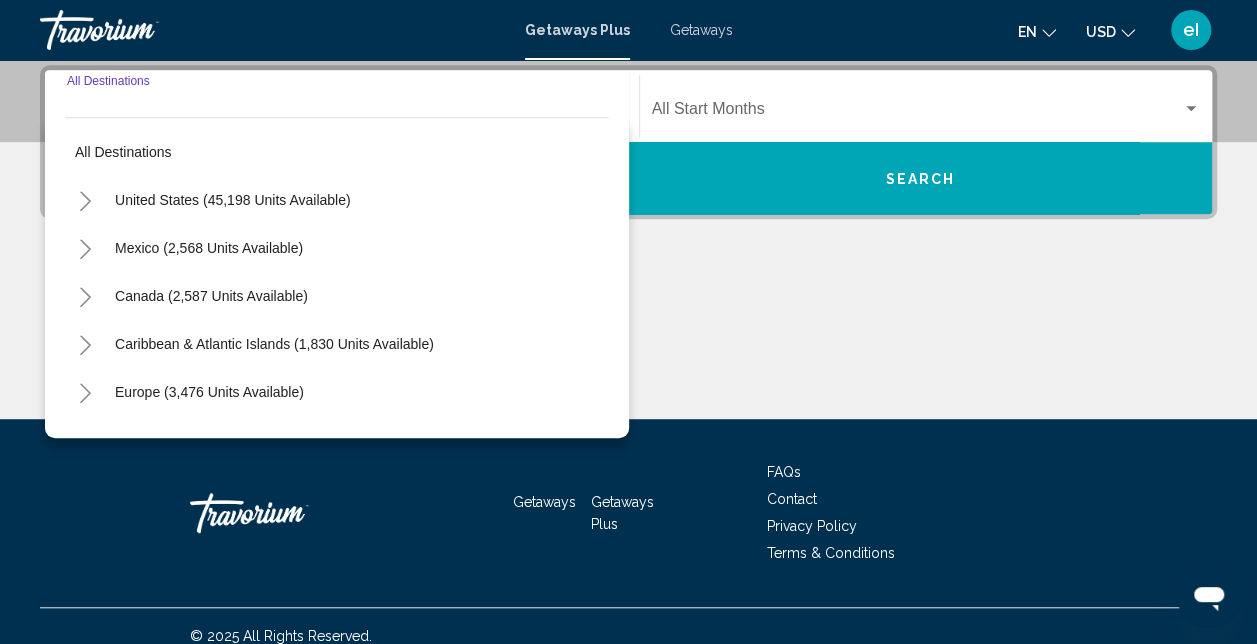 click 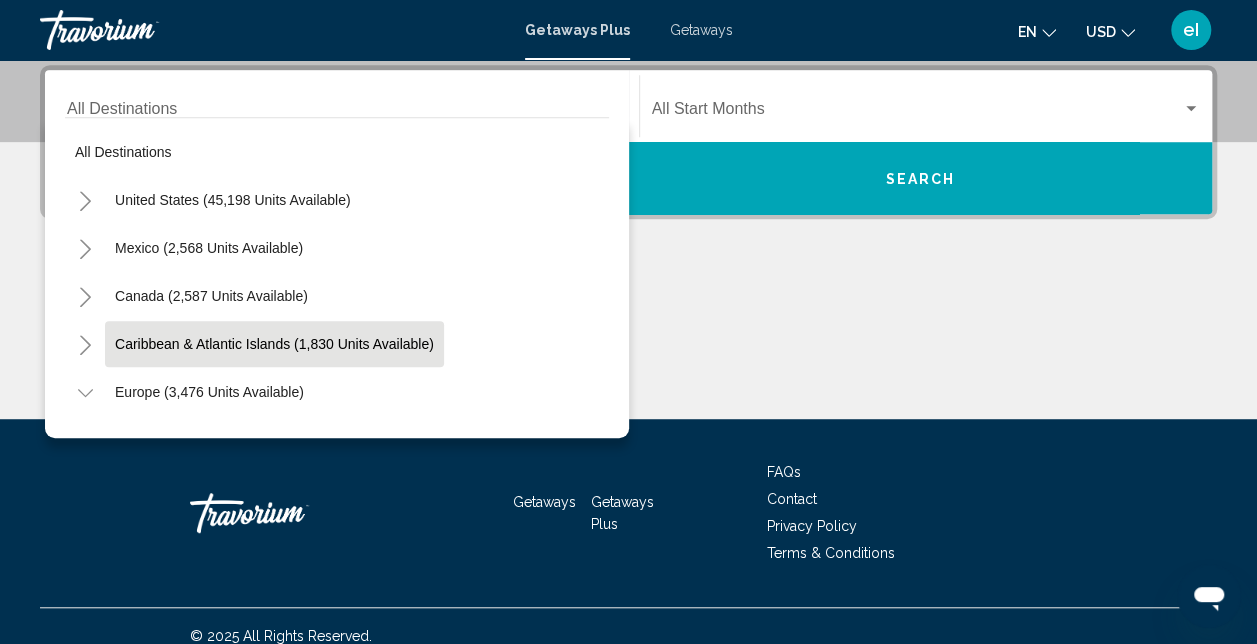 scroll, scrollTop: 200, scrollLeft: 0, axis: vertical 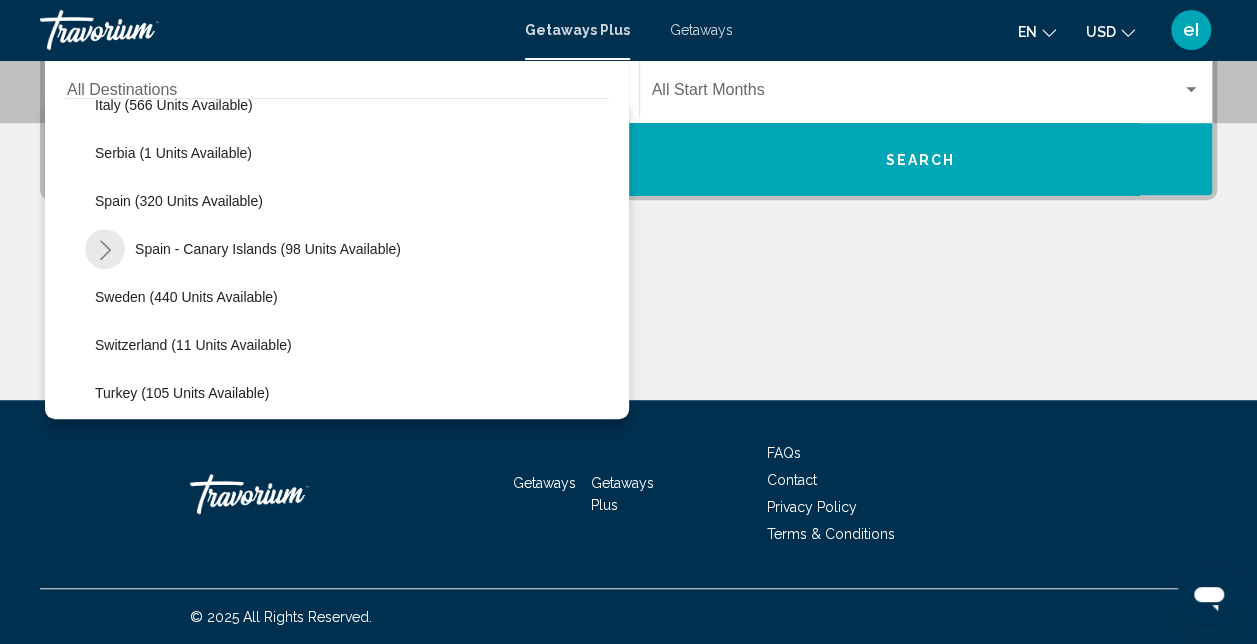 click 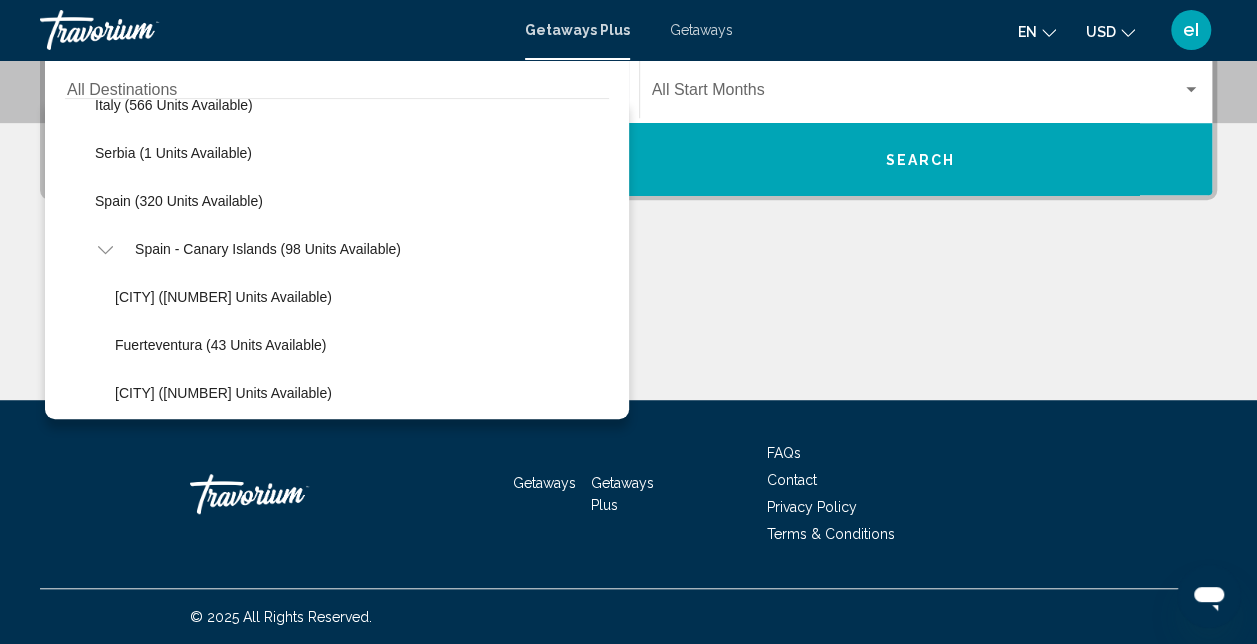 scroll, scrollTop: 800, scrollLeft: 0, axis: vertical 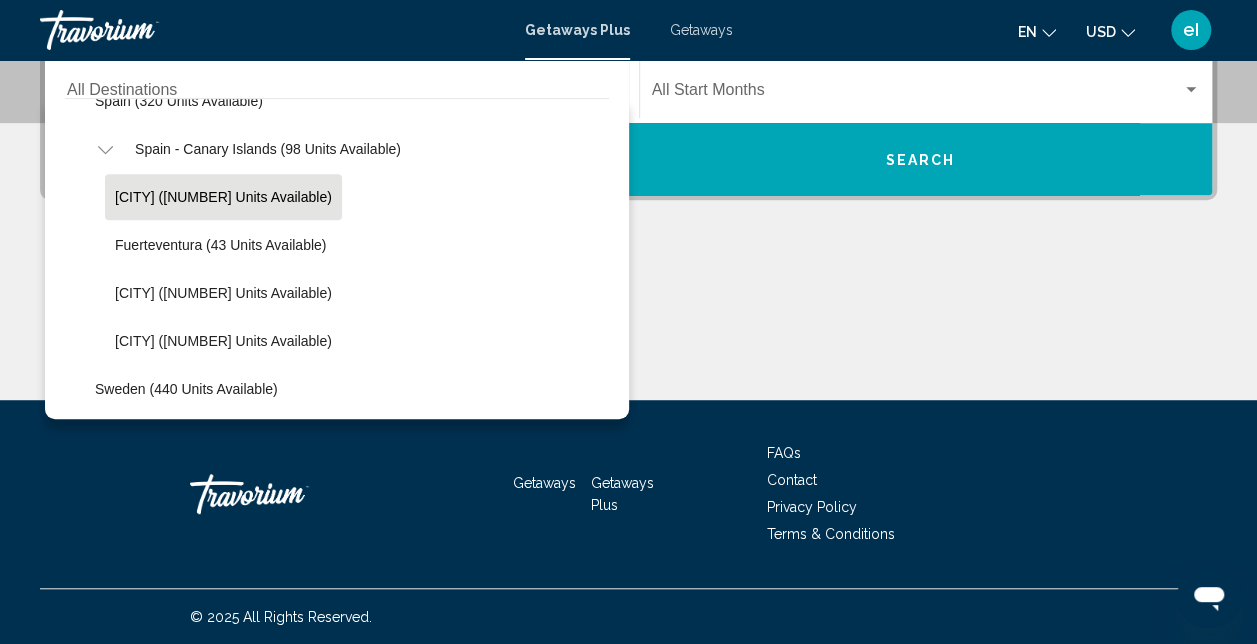 click on "[CITY] ([NUMBER] units available)" 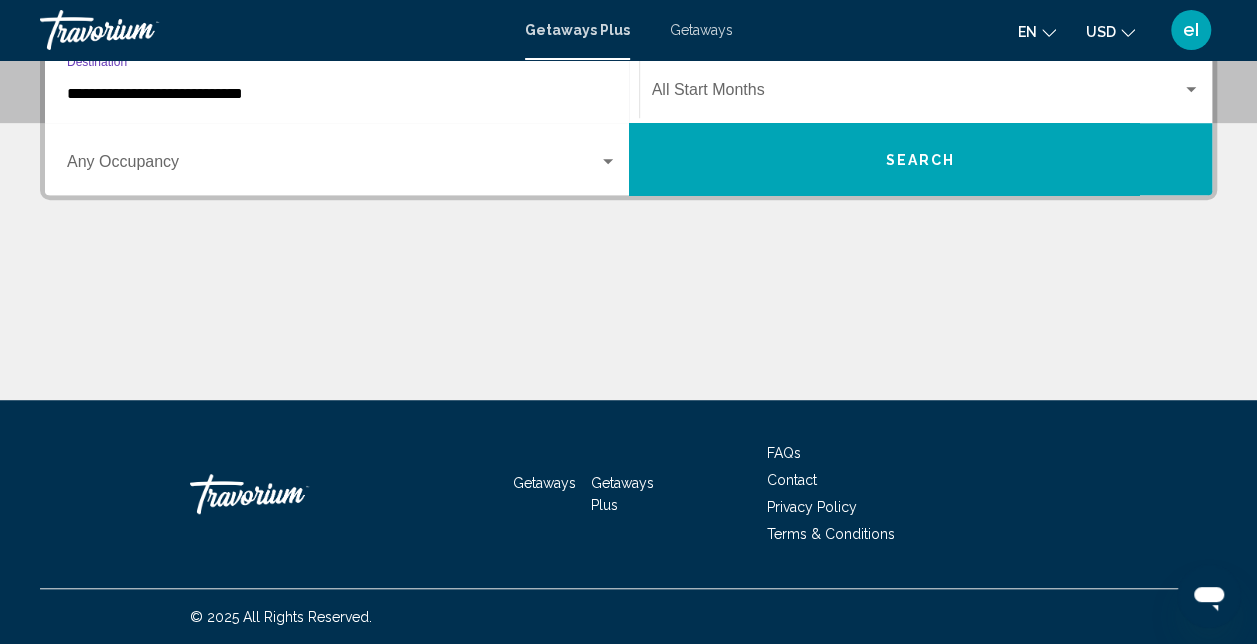scroll, scrollTop: 458, scrollLeft: 0, axis: vertical 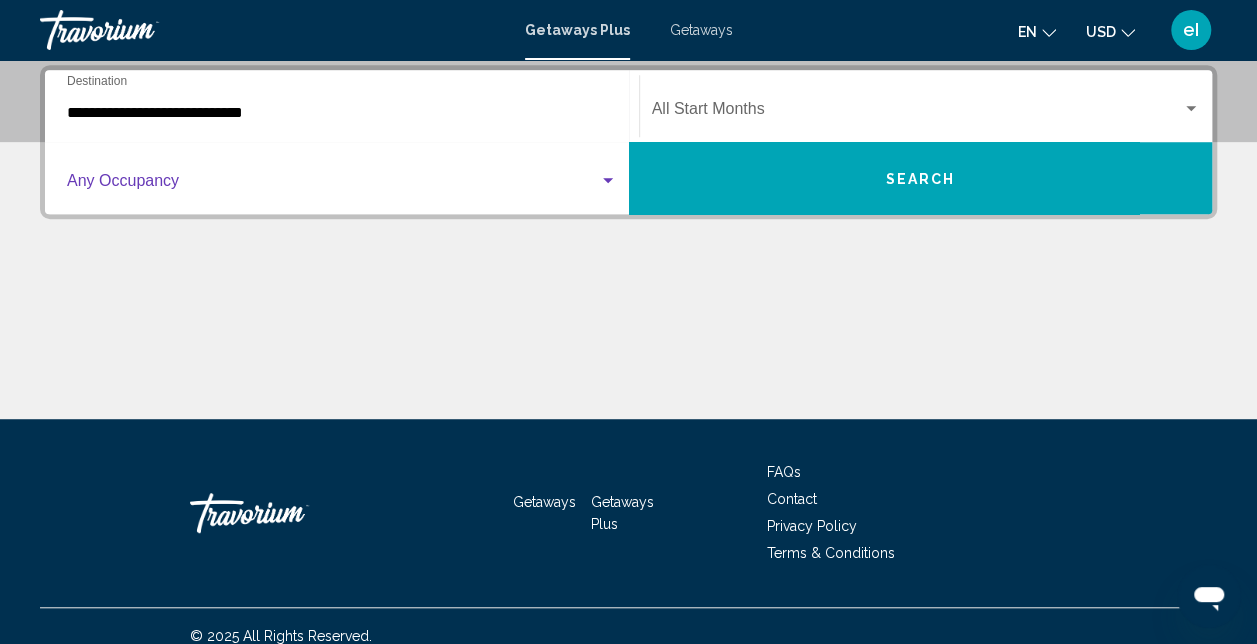 click at bounding box center (333, 185) 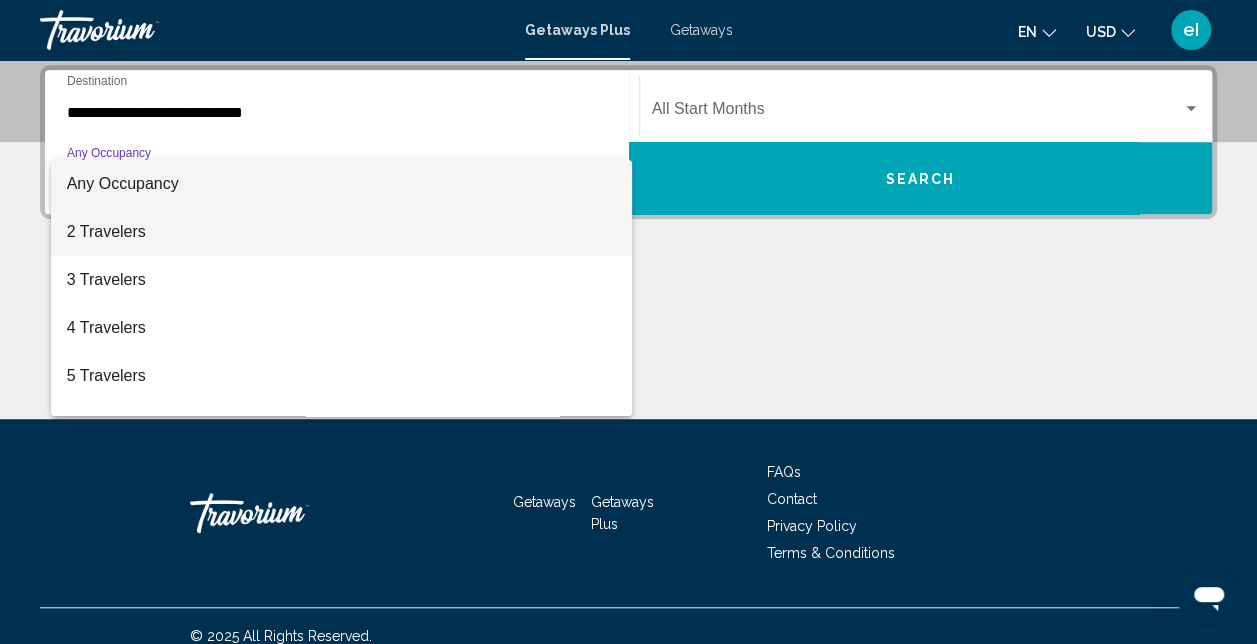 click on "2 Travelers" at bounding box center [342, 232] 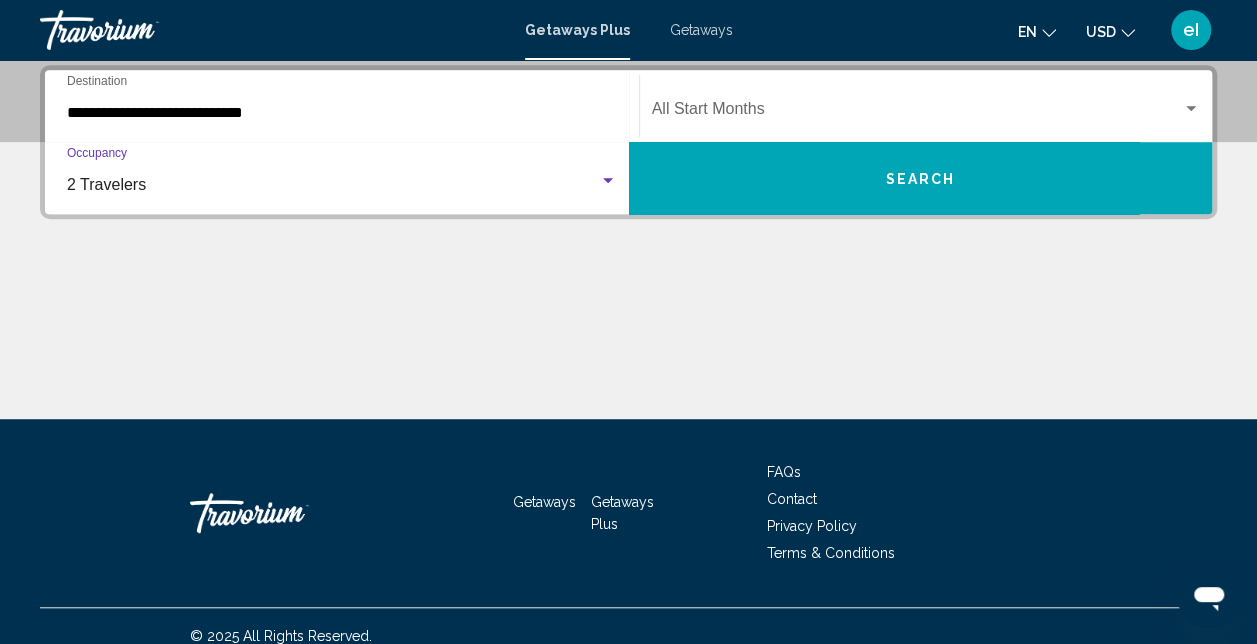 click on "Search" at bounding box center (920, 179) 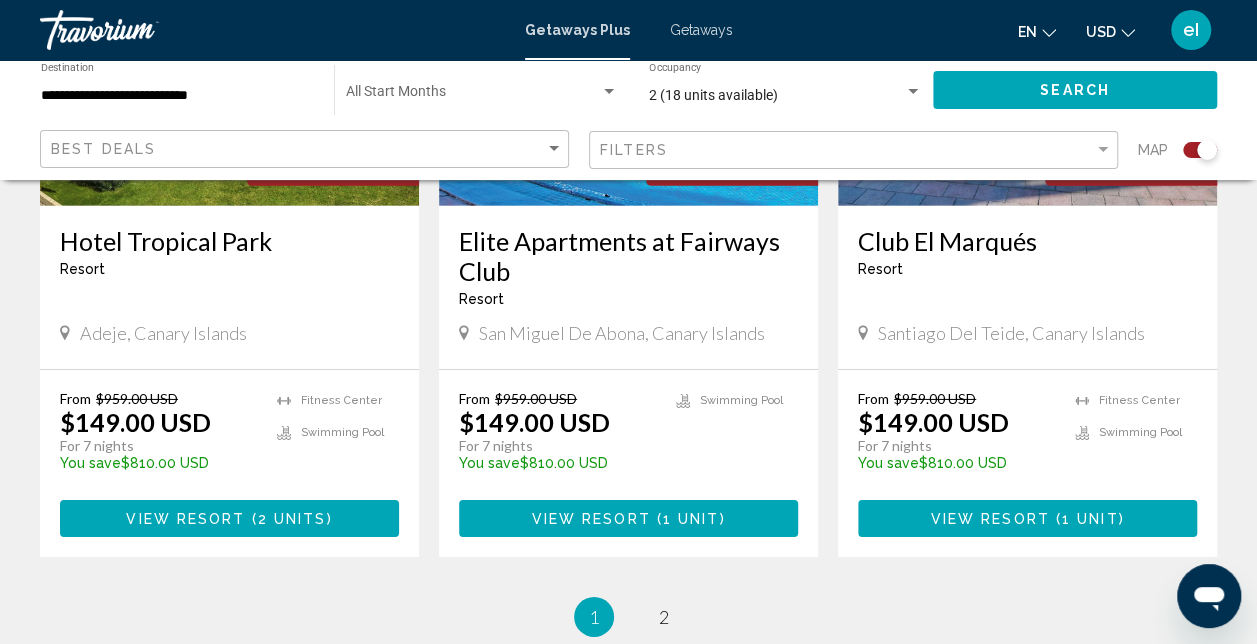 scroll, scrollTop: 3100, scrollLeft: 0, axis: vertical 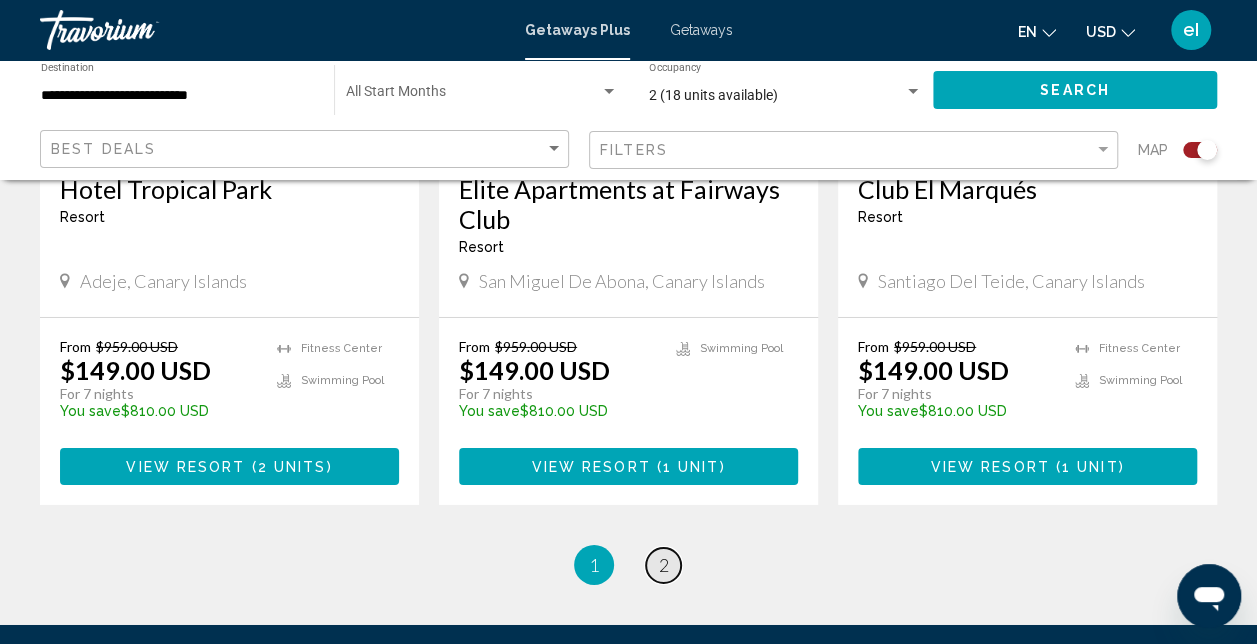 click on "2" at bounding box center [664, 565] 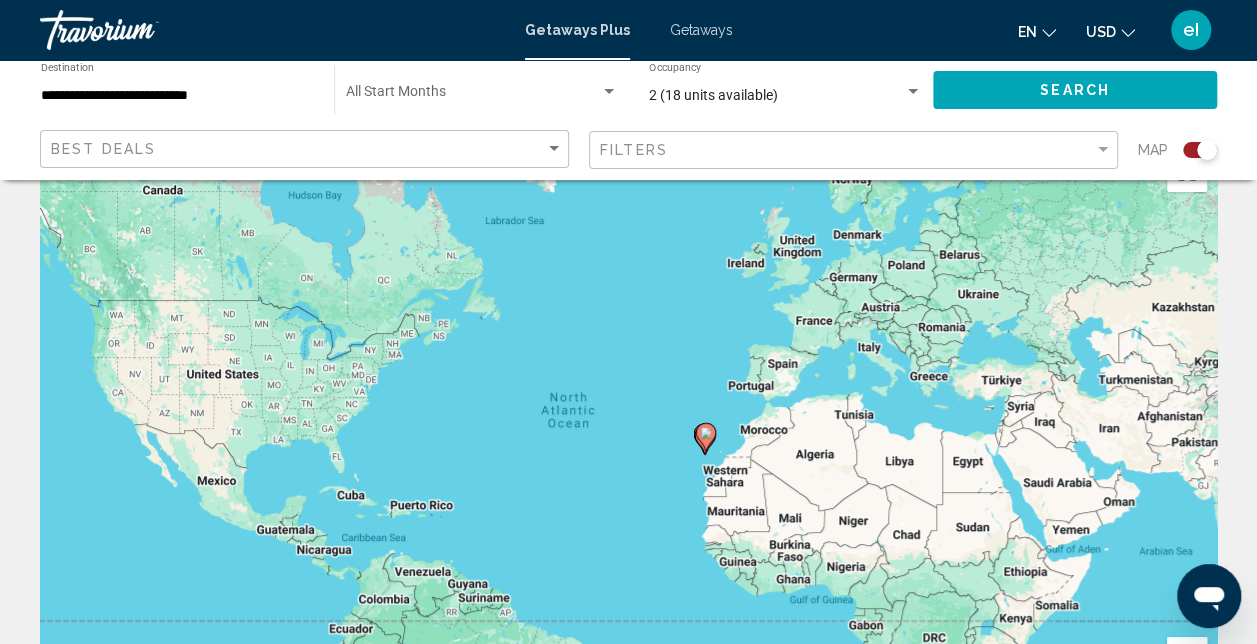scroll, scrollTop: 0, scrollLeft: 0, axis: both 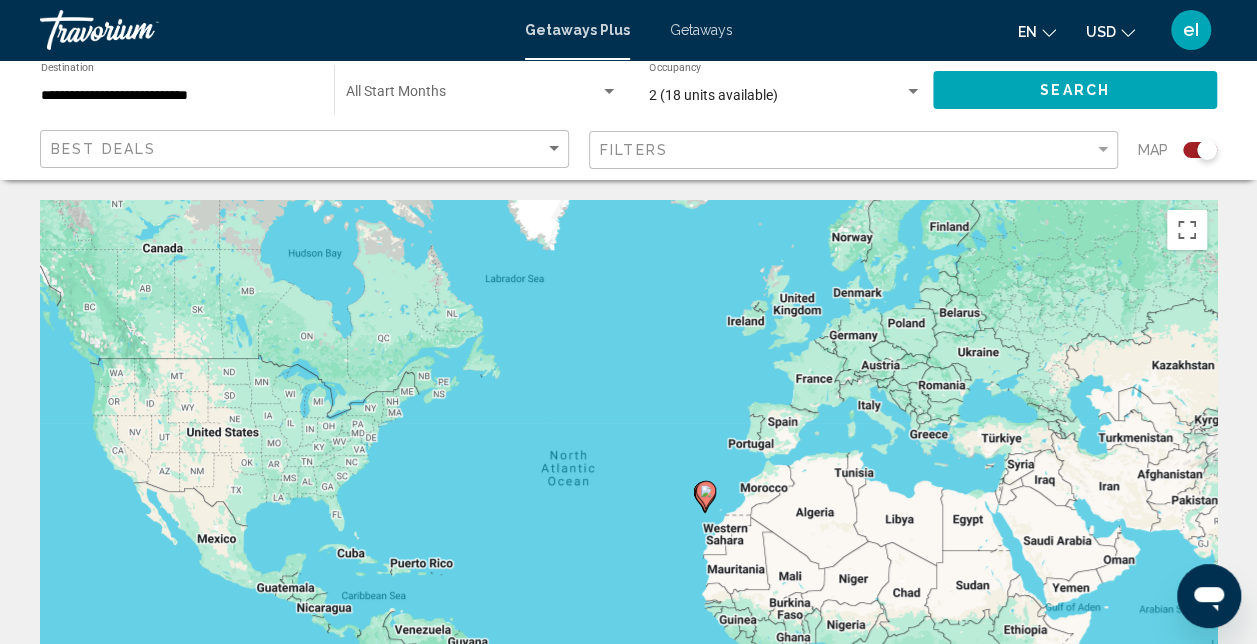 click on "**********" at bounding box center [177, 96] 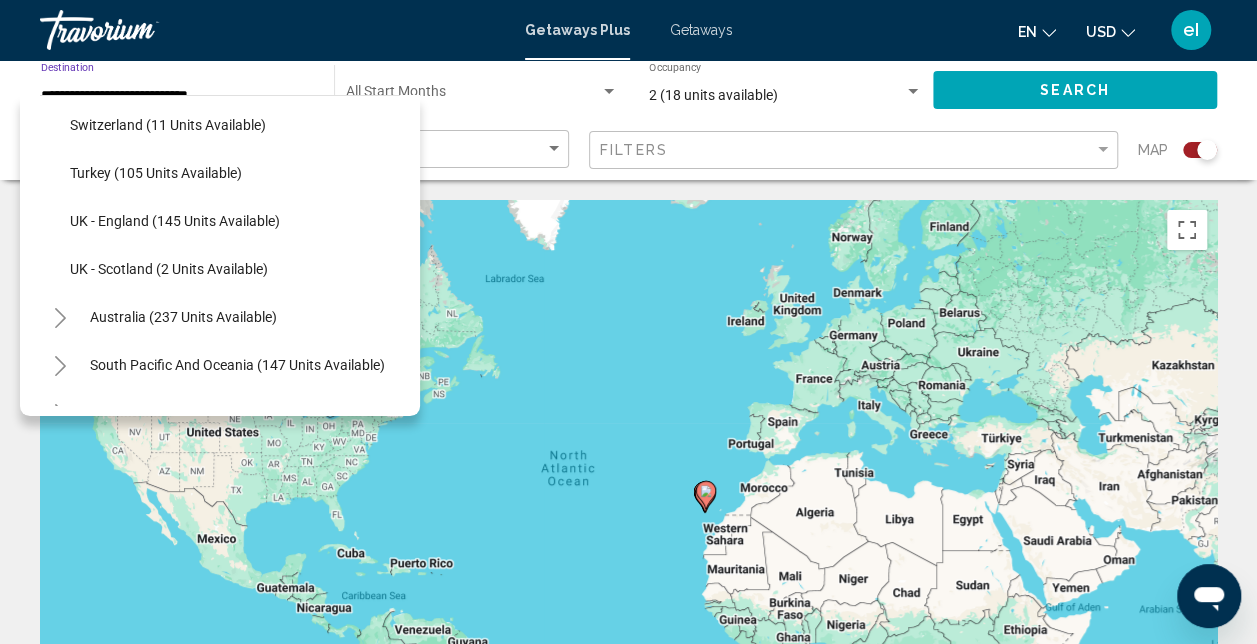 scroll, scrollTop: 1150, scrollLeft: 0, axis: vertical 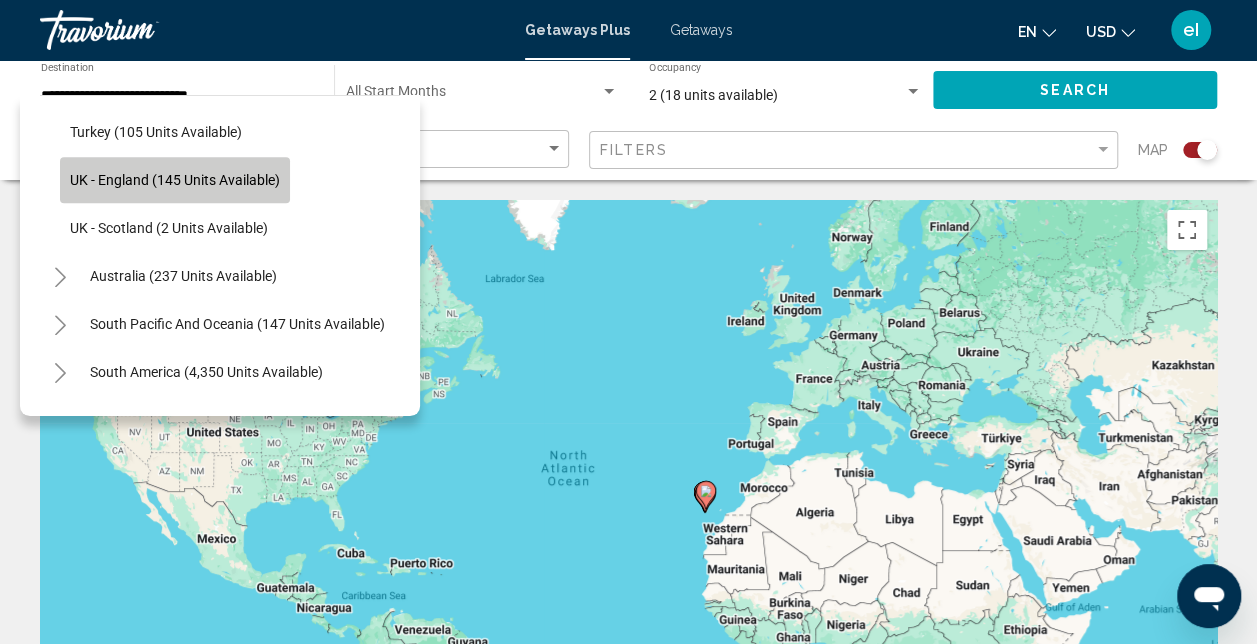 click on "UK - England (145 units available)" 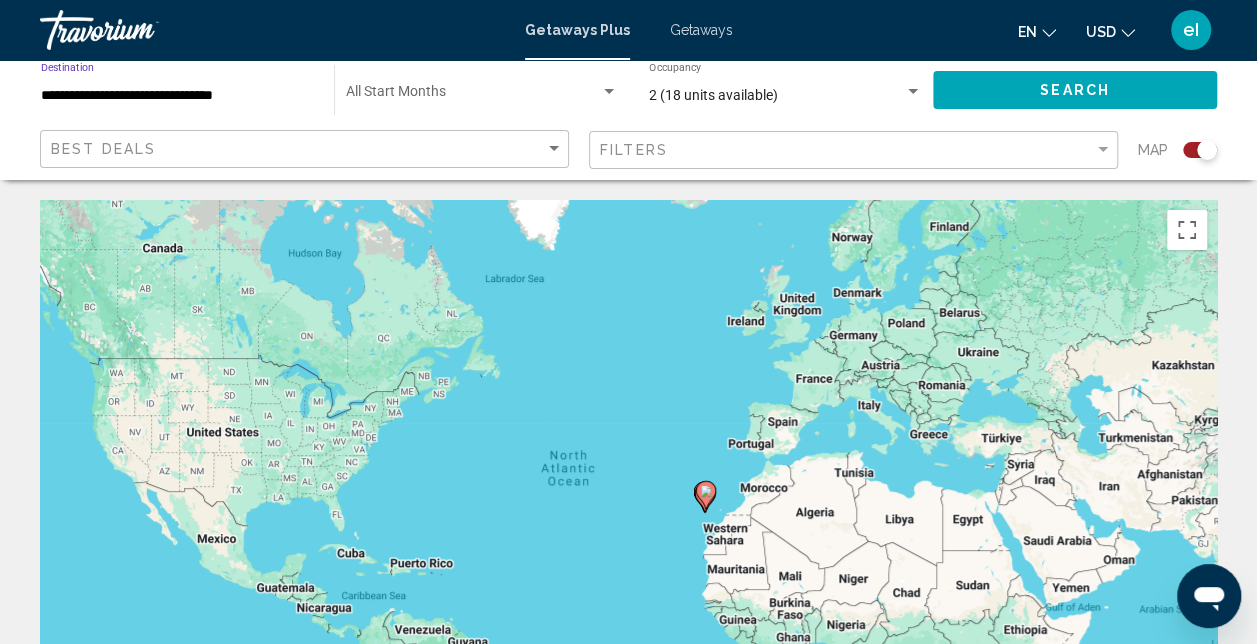 click on "Search" 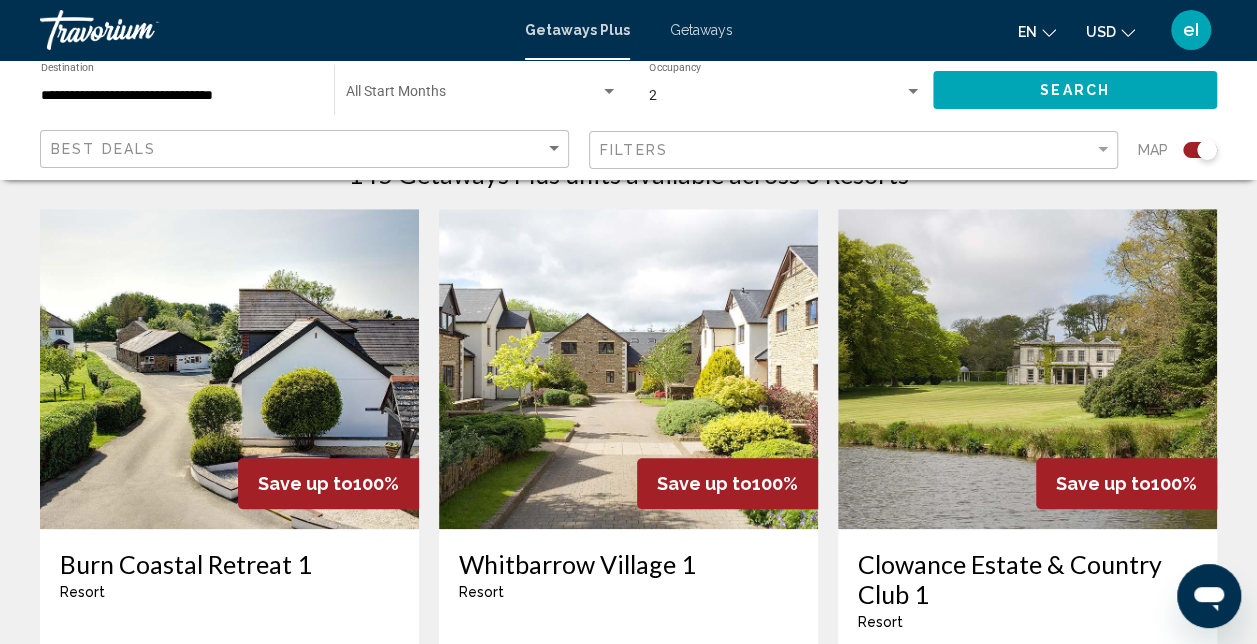 scroll, scrollTop: 281, scrollLeft: 0, axis: vertical 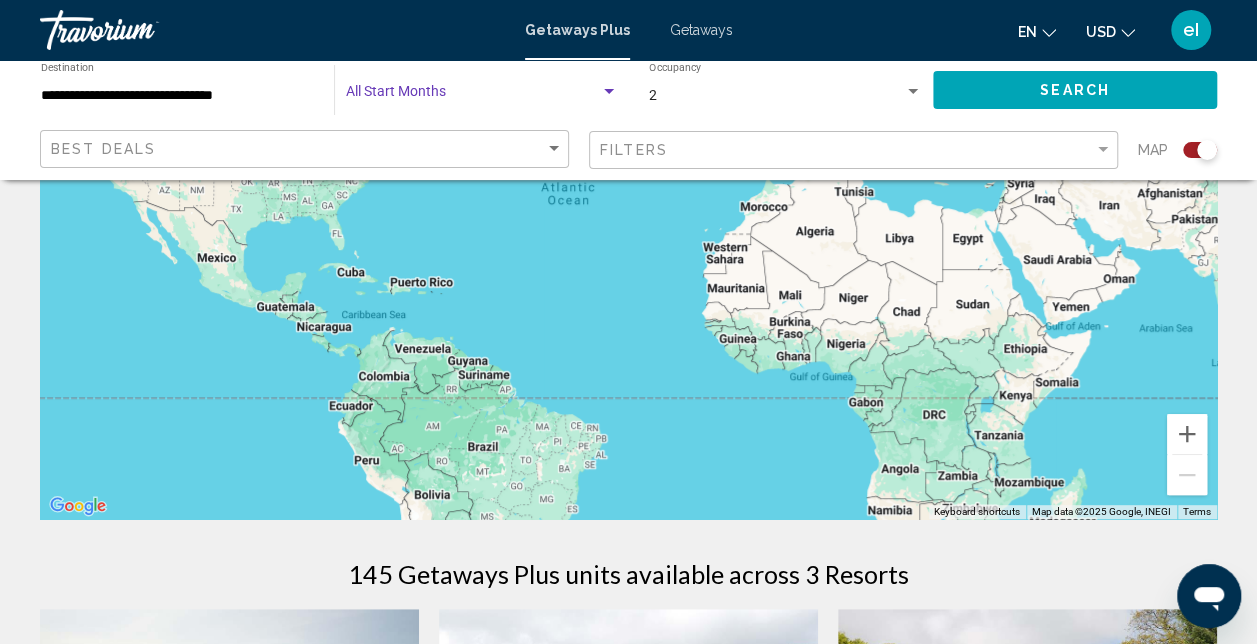 click at bounding box center [473, 96] 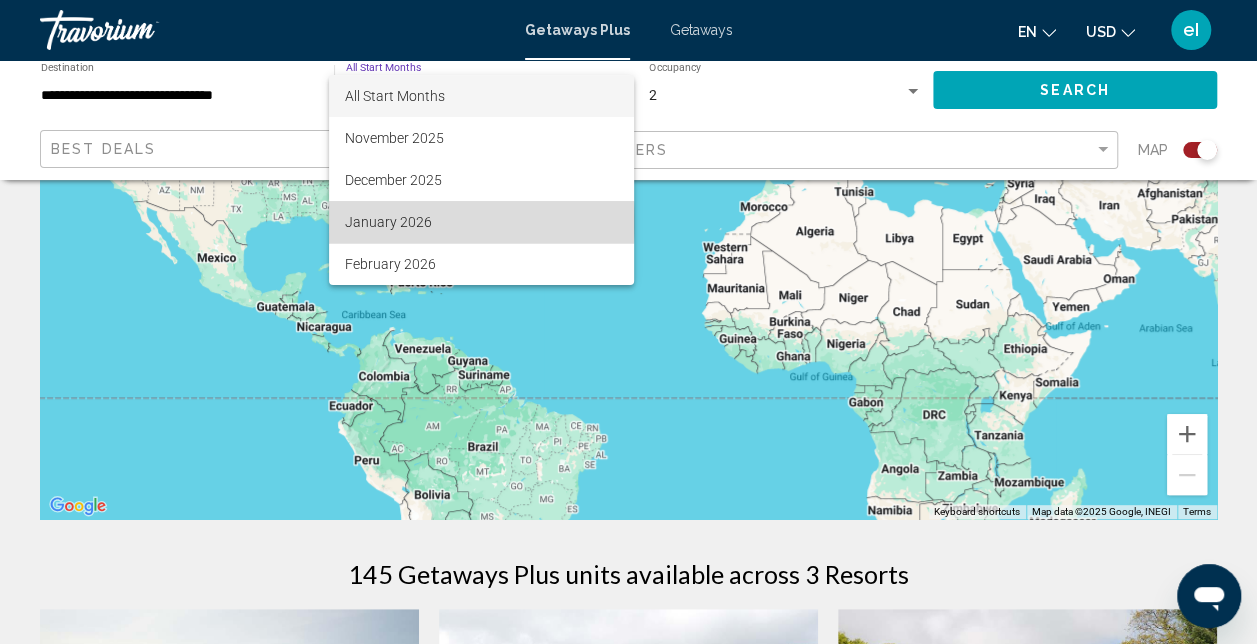 click on "January 2026" at bounding box center [481, 222] 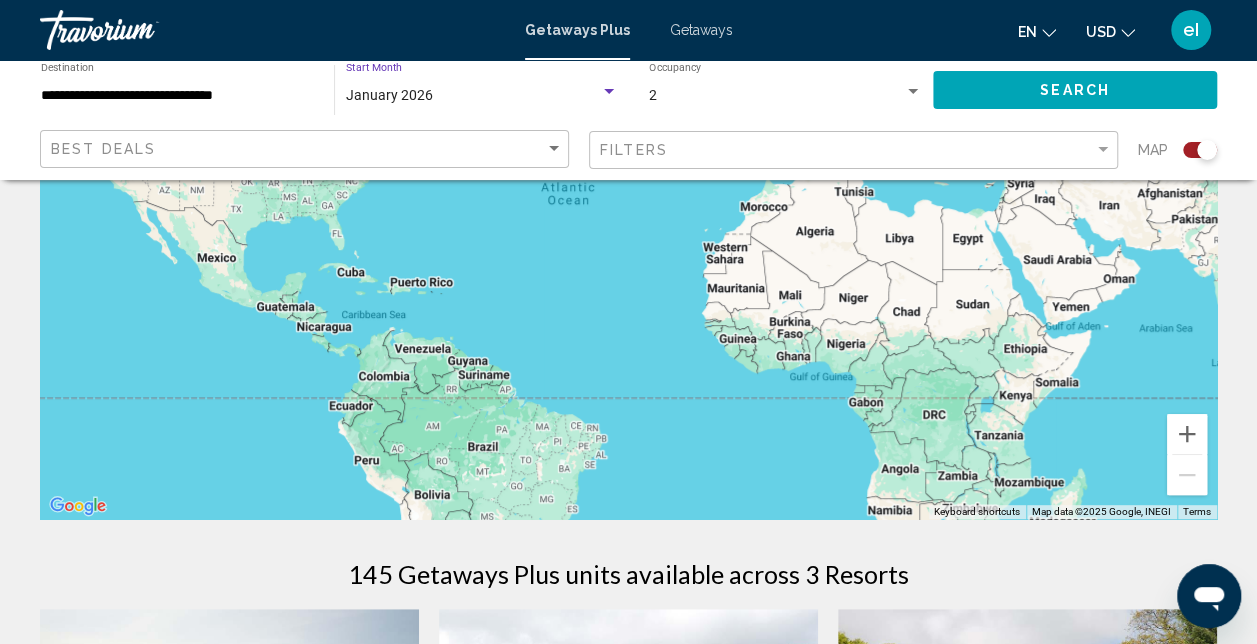 click on "Search" 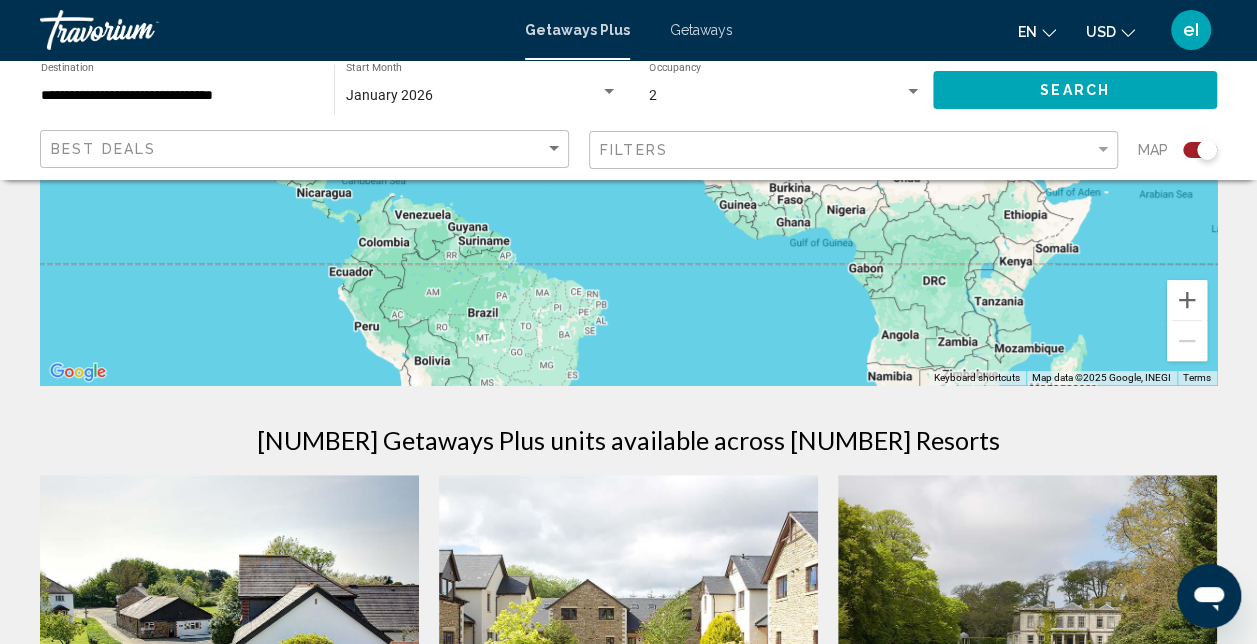 scroll, scrollTop: 300, scrollLeft: 0, axis: vertical 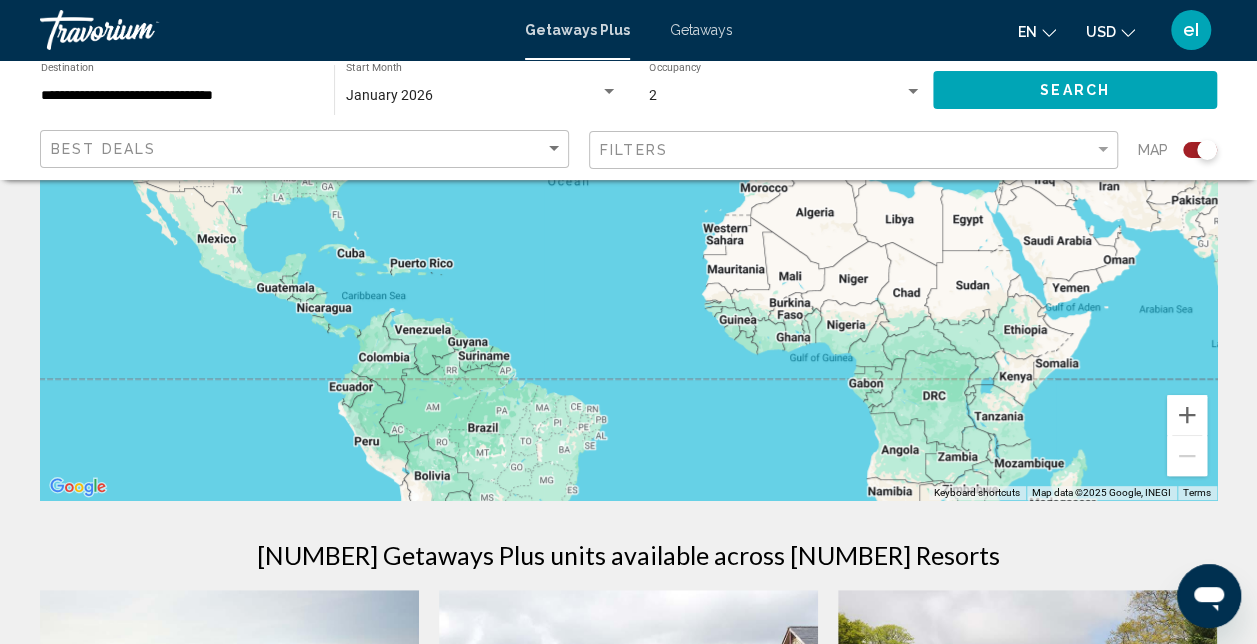 click on "**********" at bounding box center [177, 96] 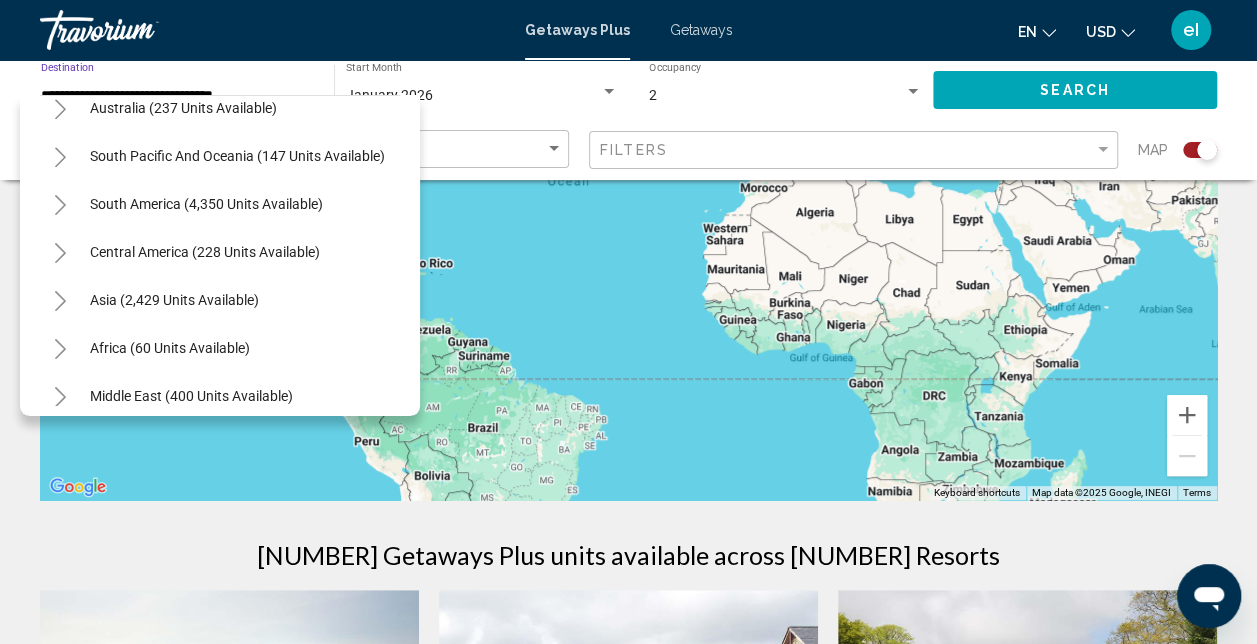 scroll, scrollTop: 1155, scrollLeft: 0, axis: vertical 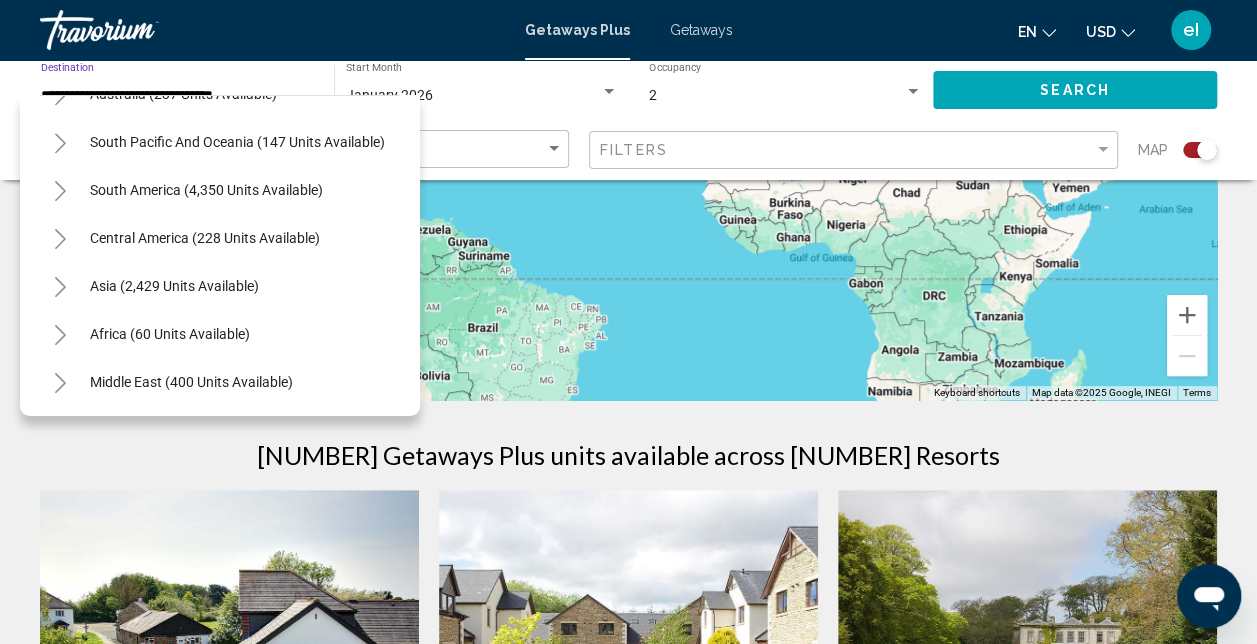 click 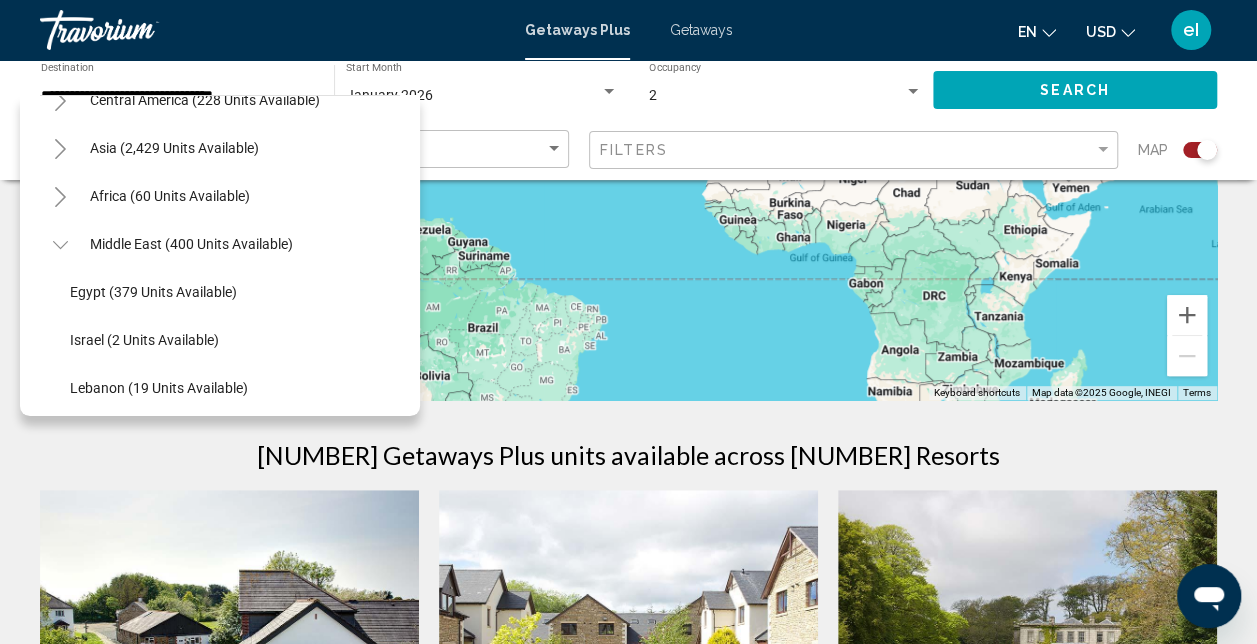 scroll, scrollTop: 1299, scrollLeft: 0, axis: vertical 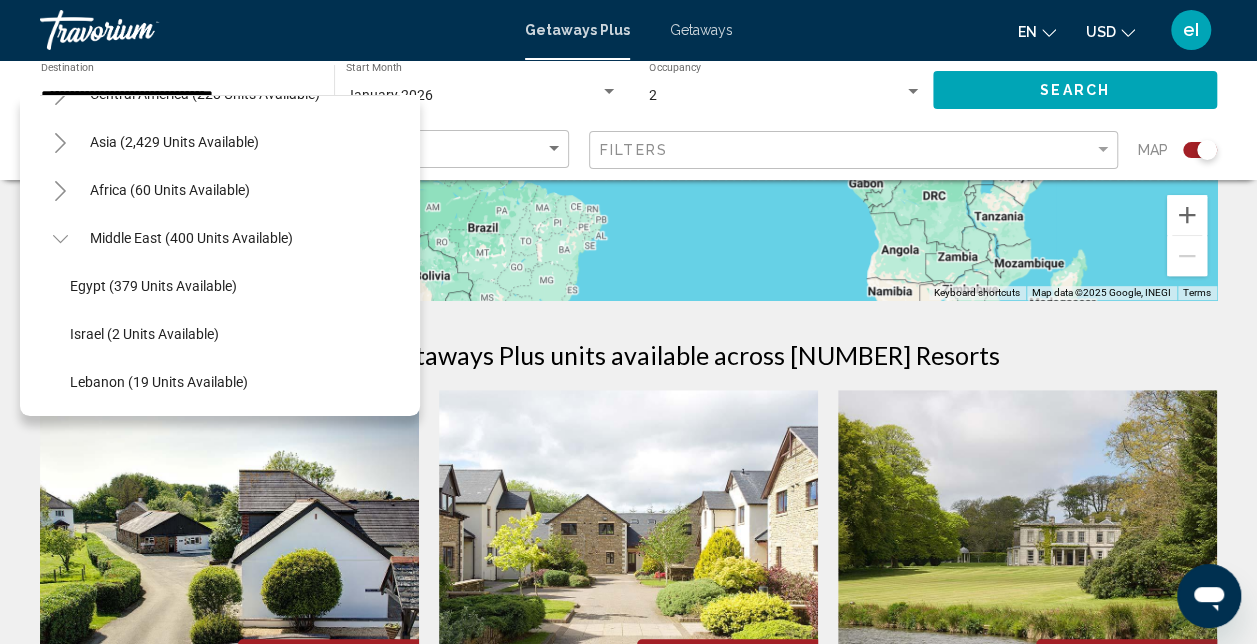 click 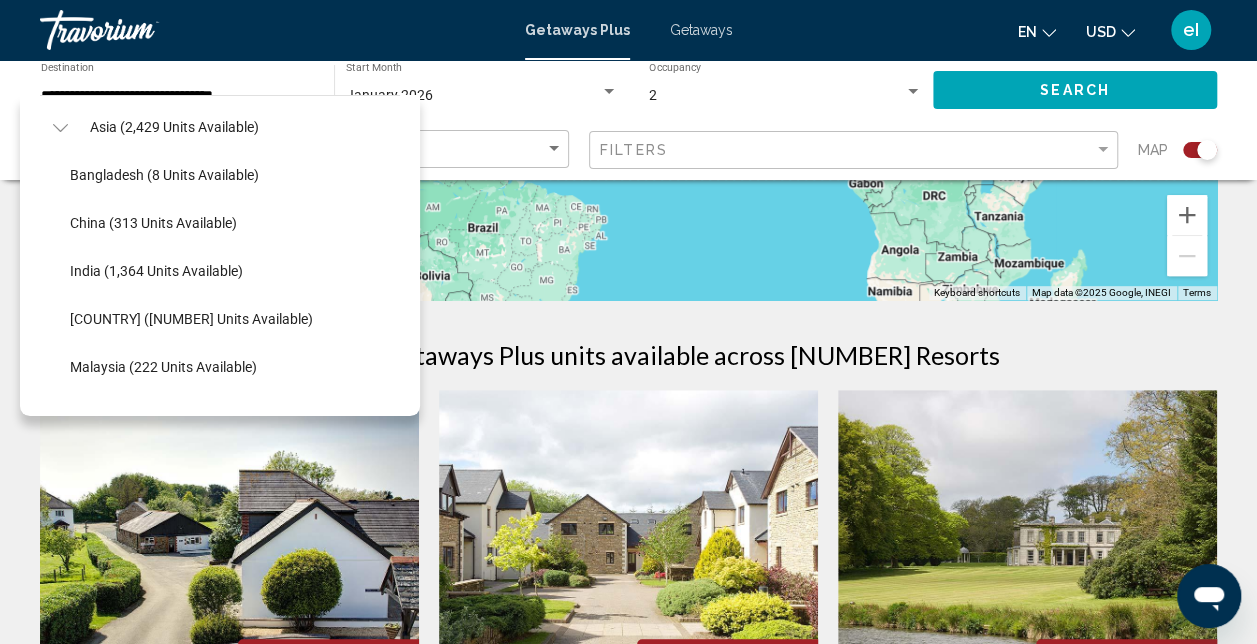 scroll, scrollTop: 600, scrollLeft: 0, axis: vertical 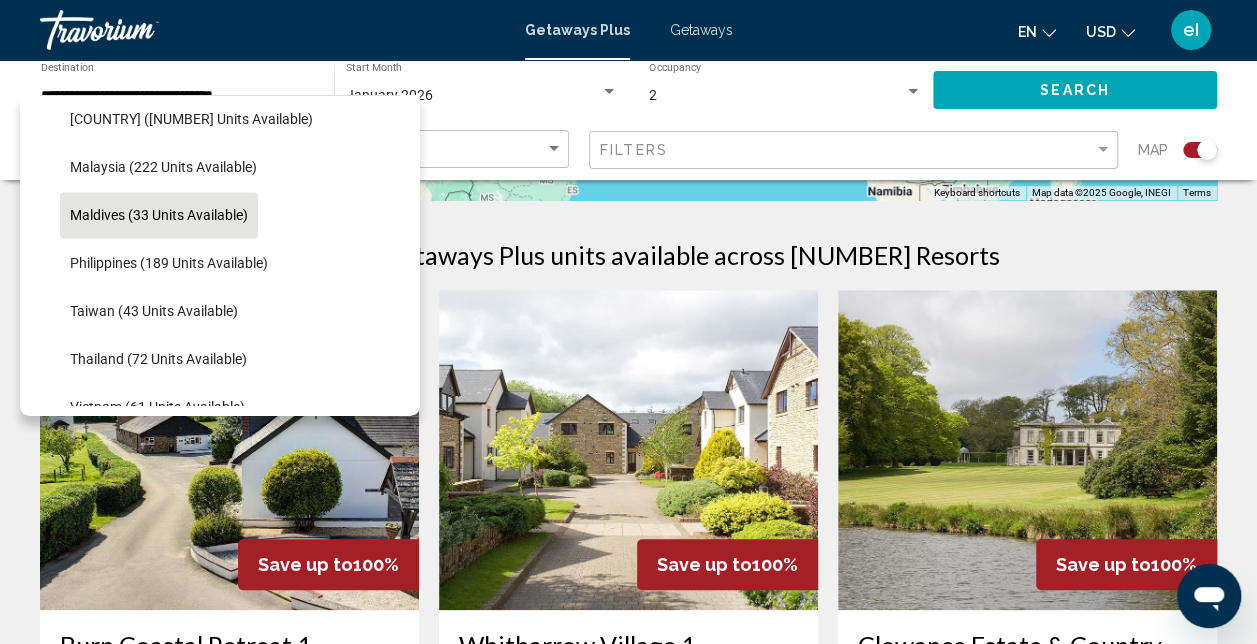 click on "Maldives (33 units available)" 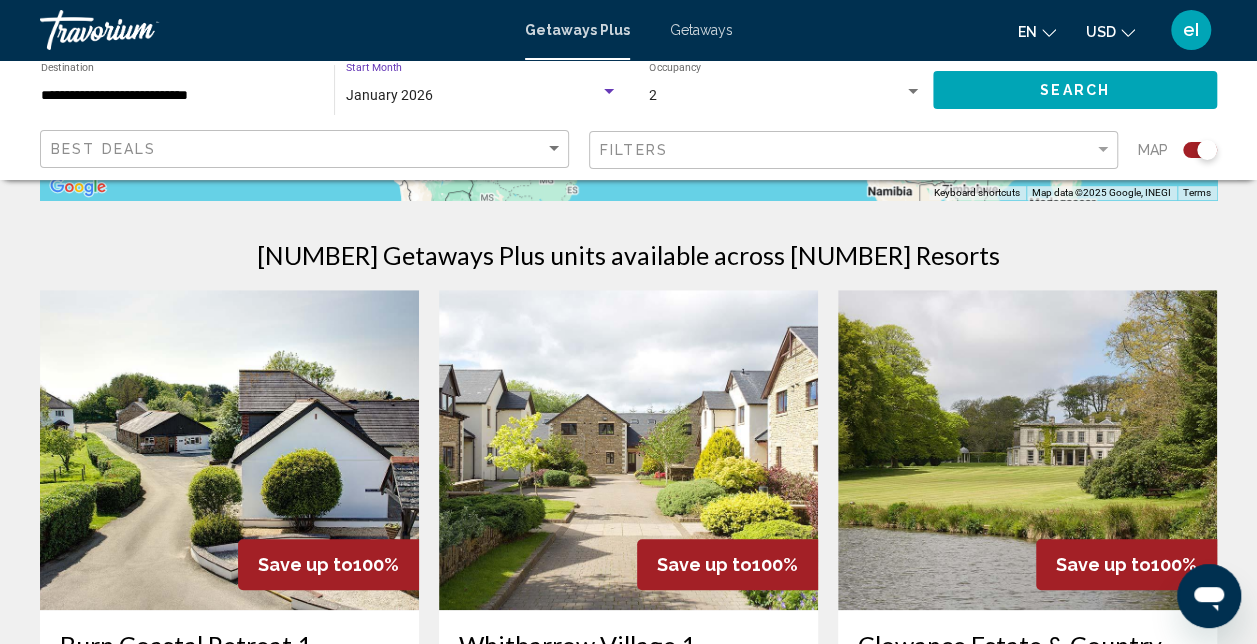 click on "January 2026" at bounding box center [473, 96] 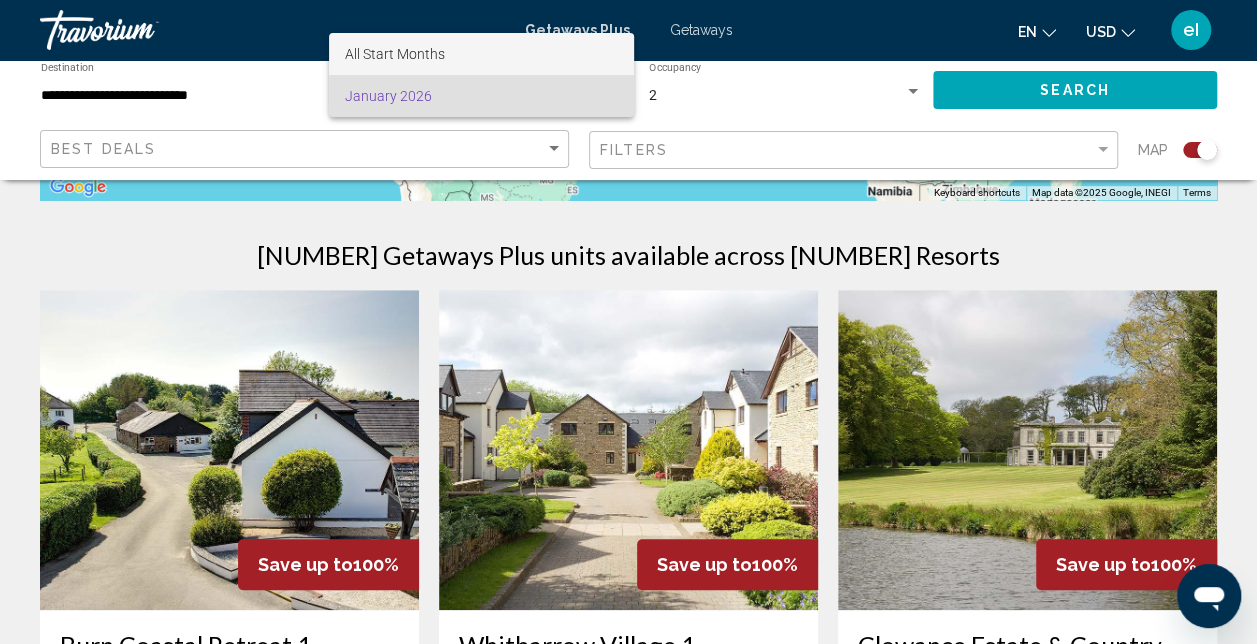 click on "All Start Months" at bounding box center [481, 54] 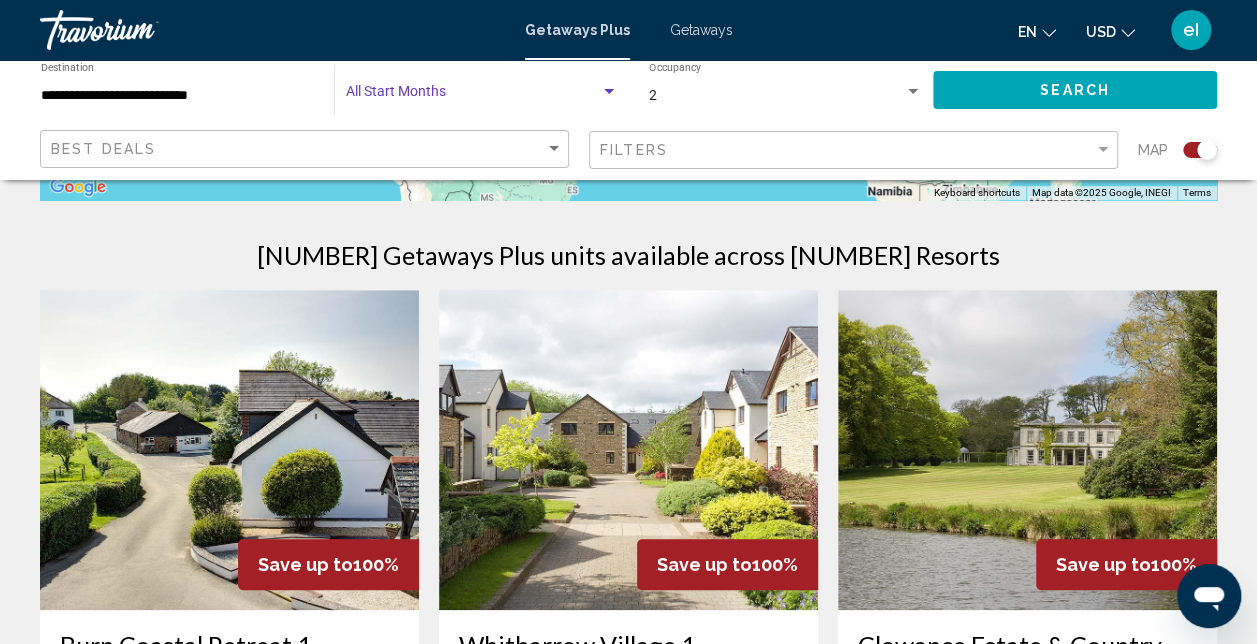 click on "Search" 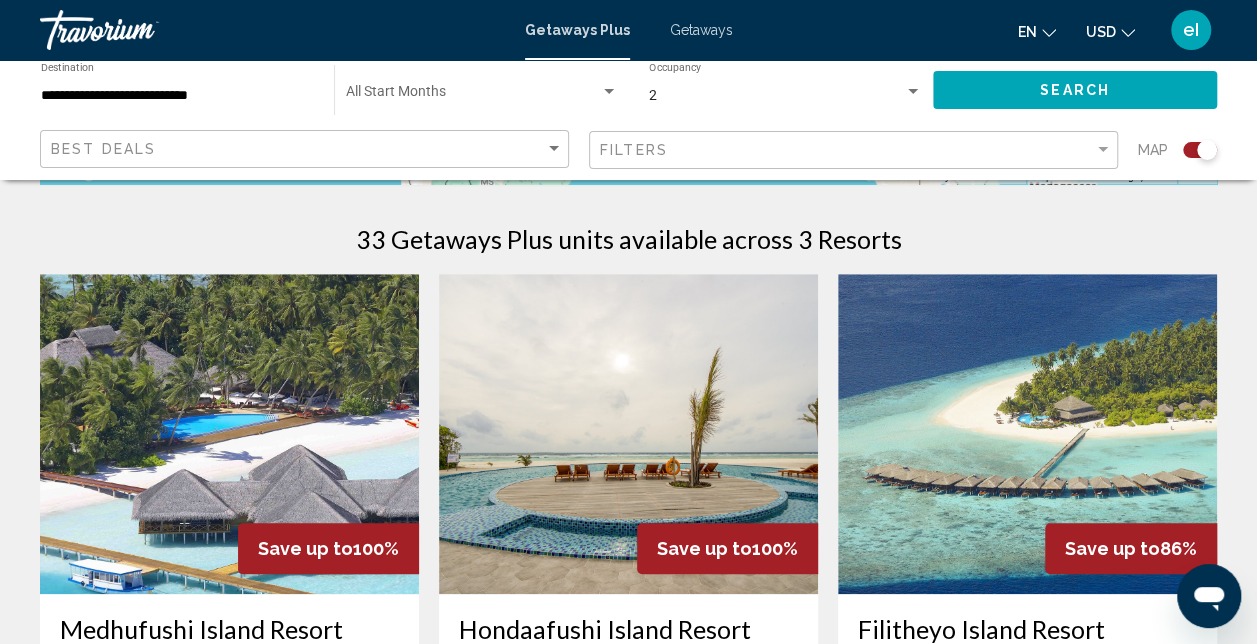 scroll, scrollTop: 500, scrollLeft: 0, axis: vertical 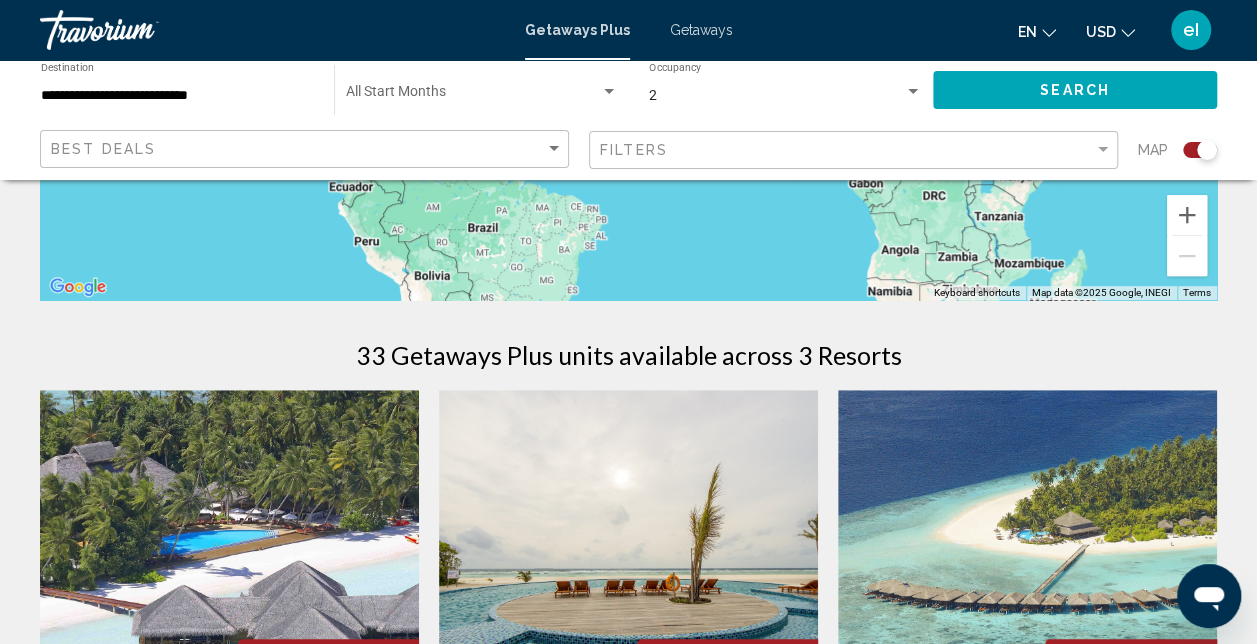 click on "**********" at bounding box center [177, 96] 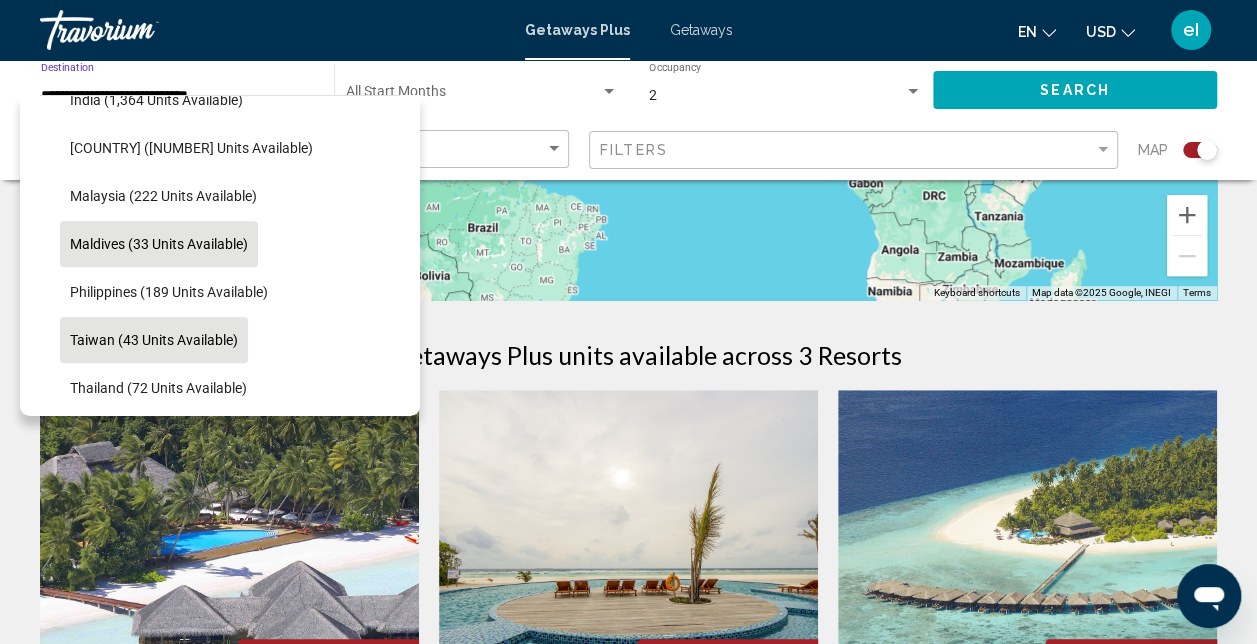 scroll, scrollTop: 754, scrollLeft: 0, axis: vertical 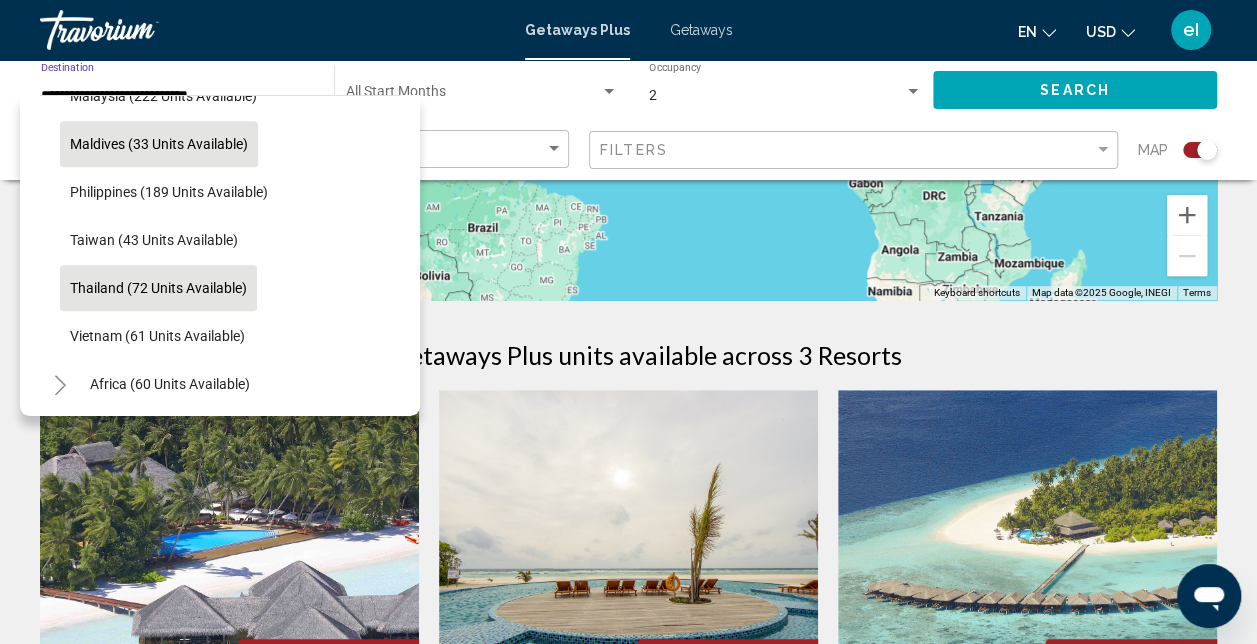 click on "Thailand (72 units available)" 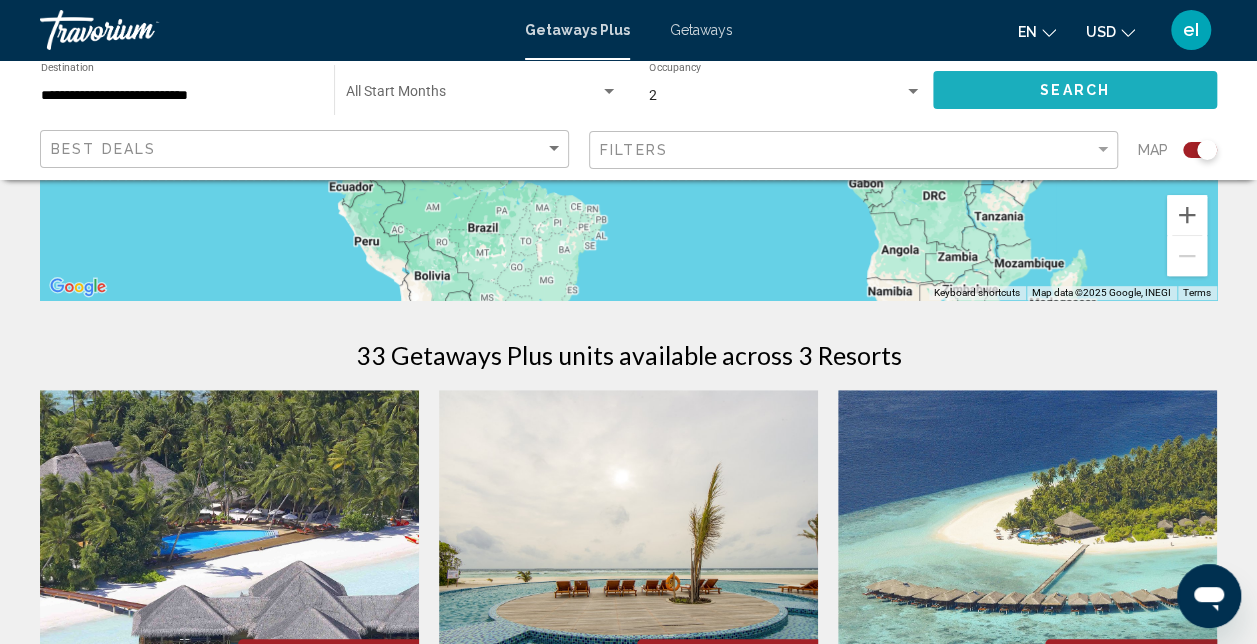 click on "Search" 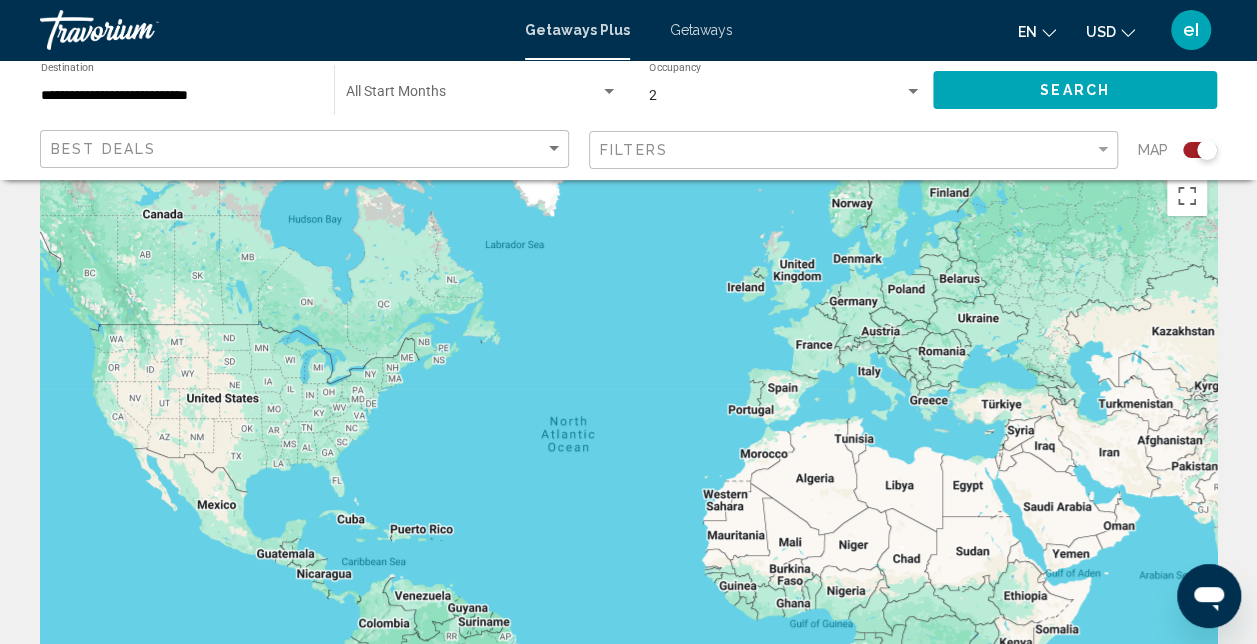 scroll, scrollTop: 0, scrollLeft: 0, axis: both 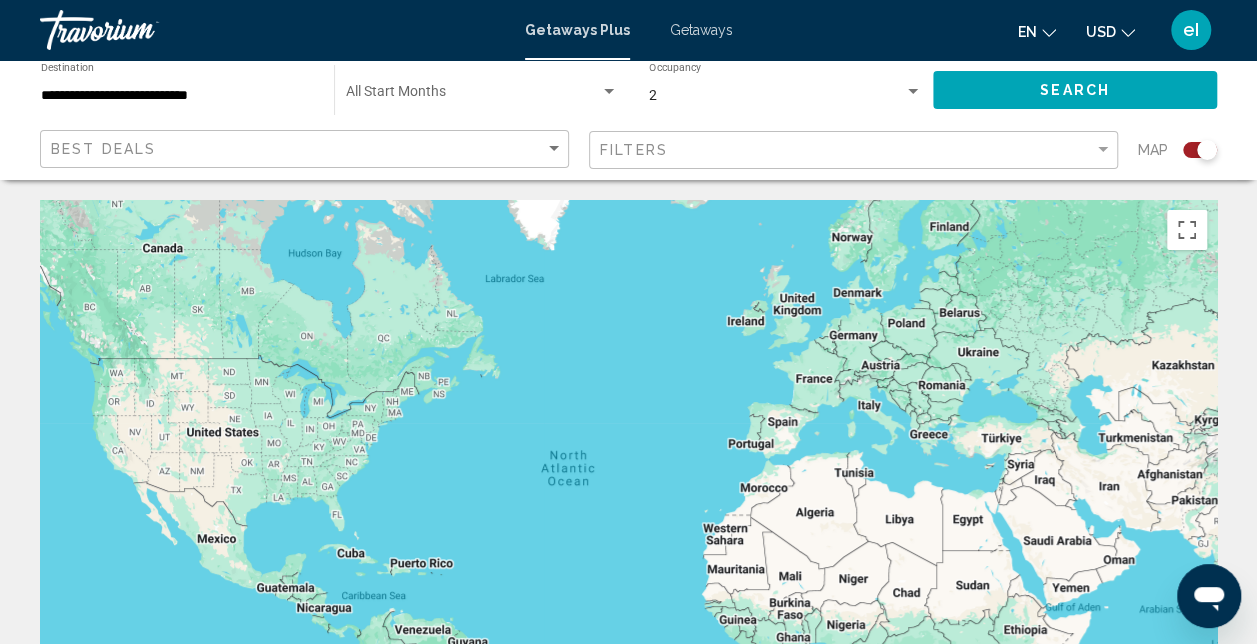 click on "**********" at bounding box center [177, 96] 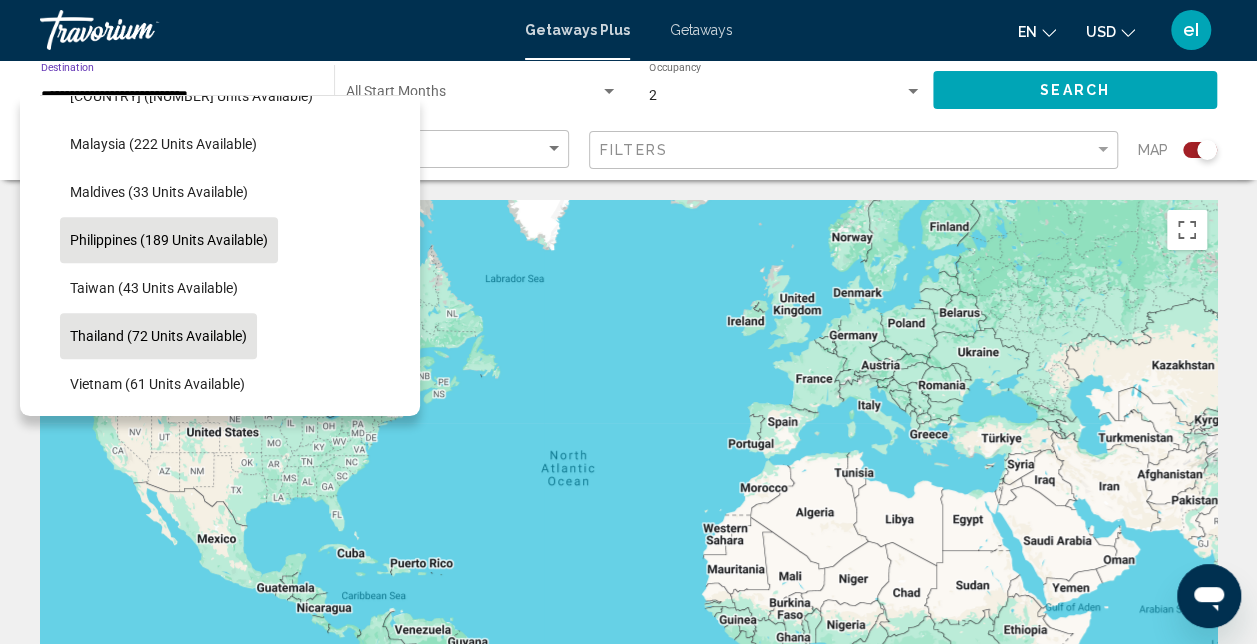 scroll, scrollTop: 598, scrollLeft: 0, axis: vertical 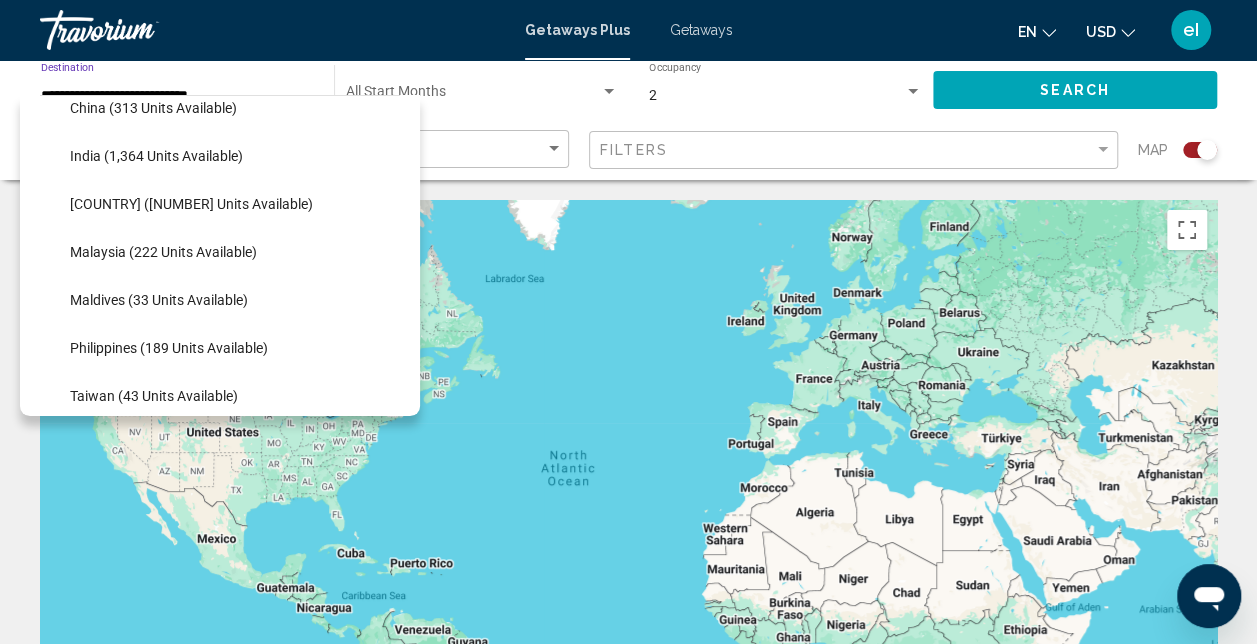 click on "**********" 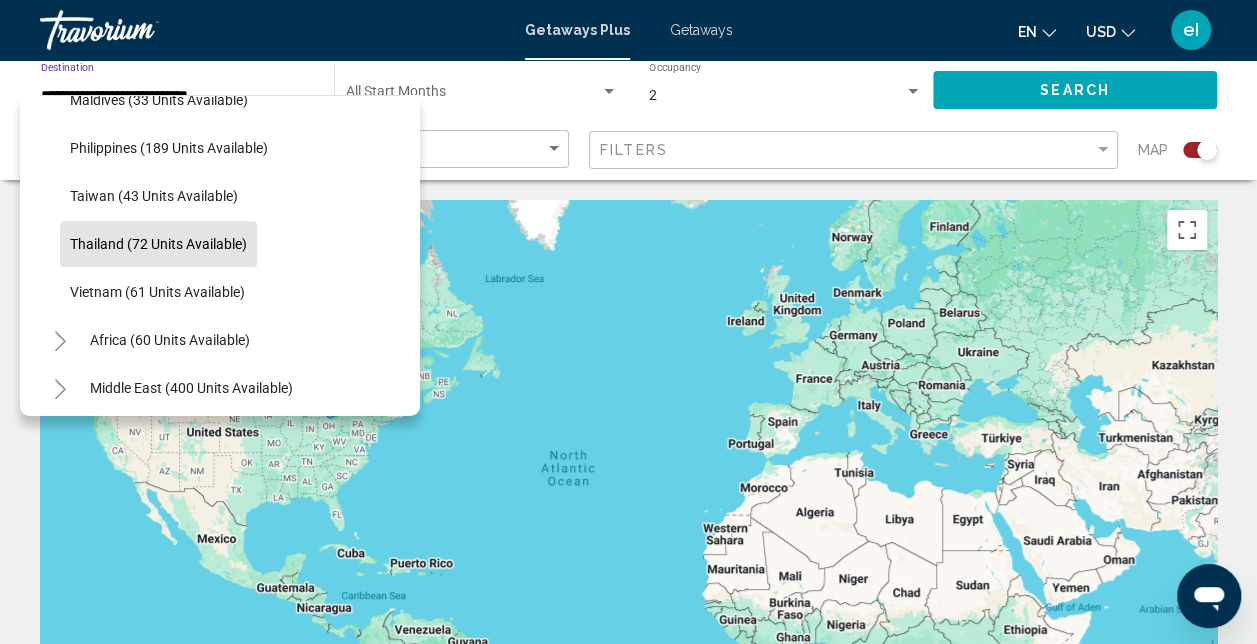 click on "**********" 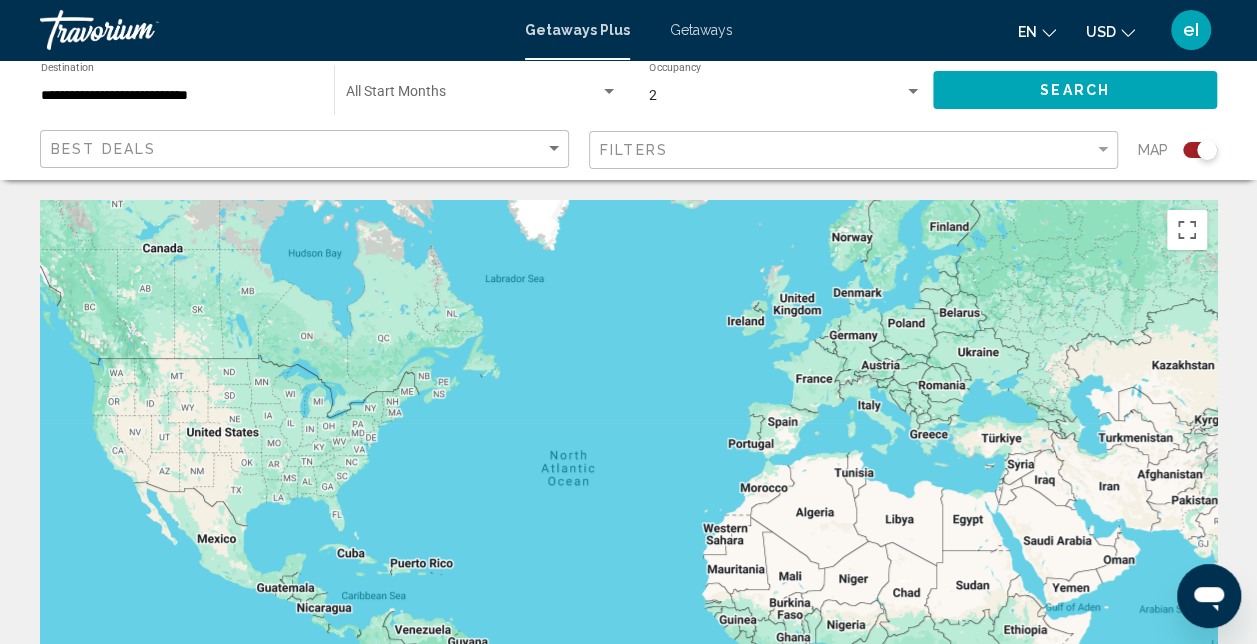 click on "**********" at bounding box center [177, 96] 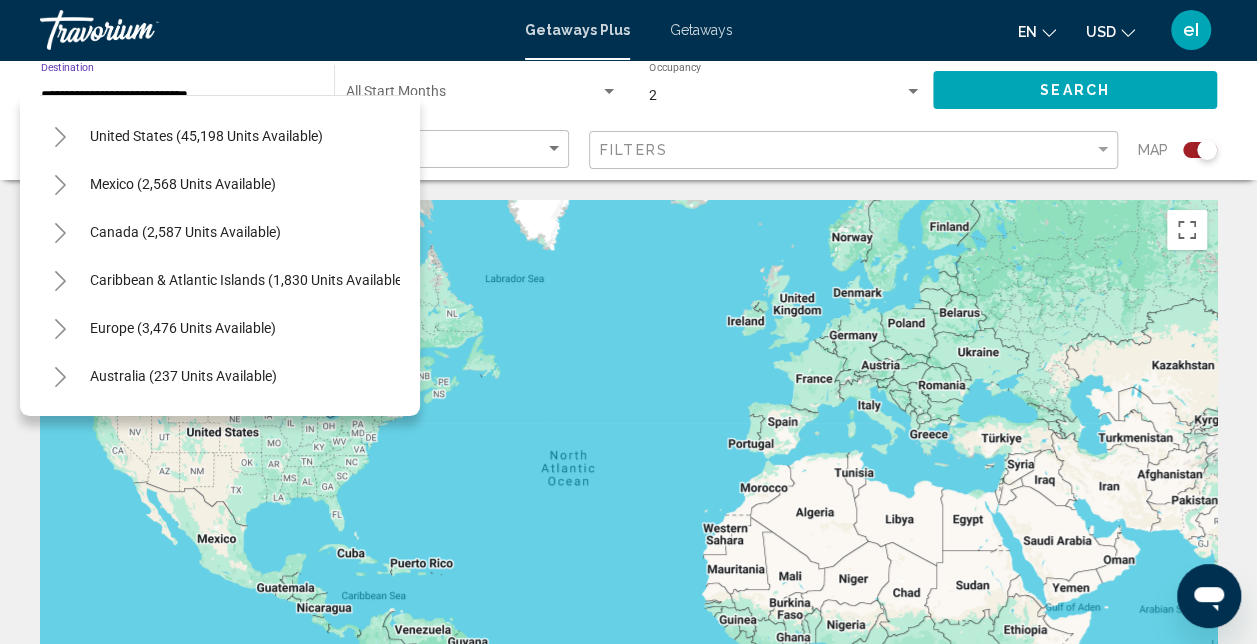 scroll, scrollTop: 0, scrollLeft: 0, axis: both 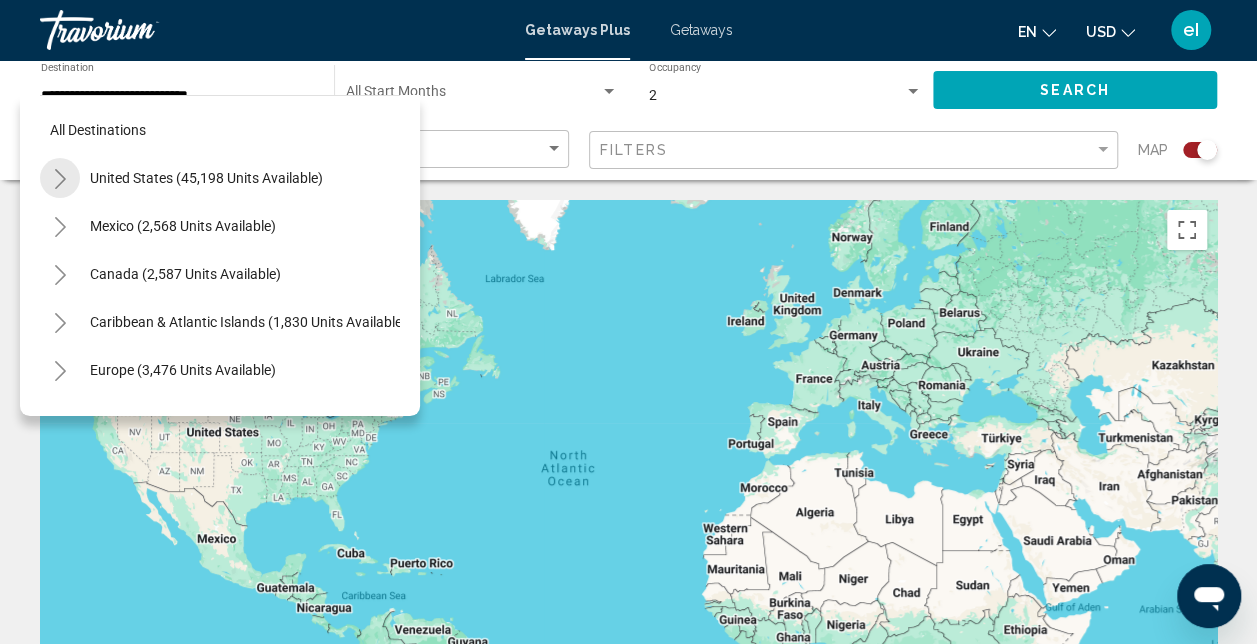 click 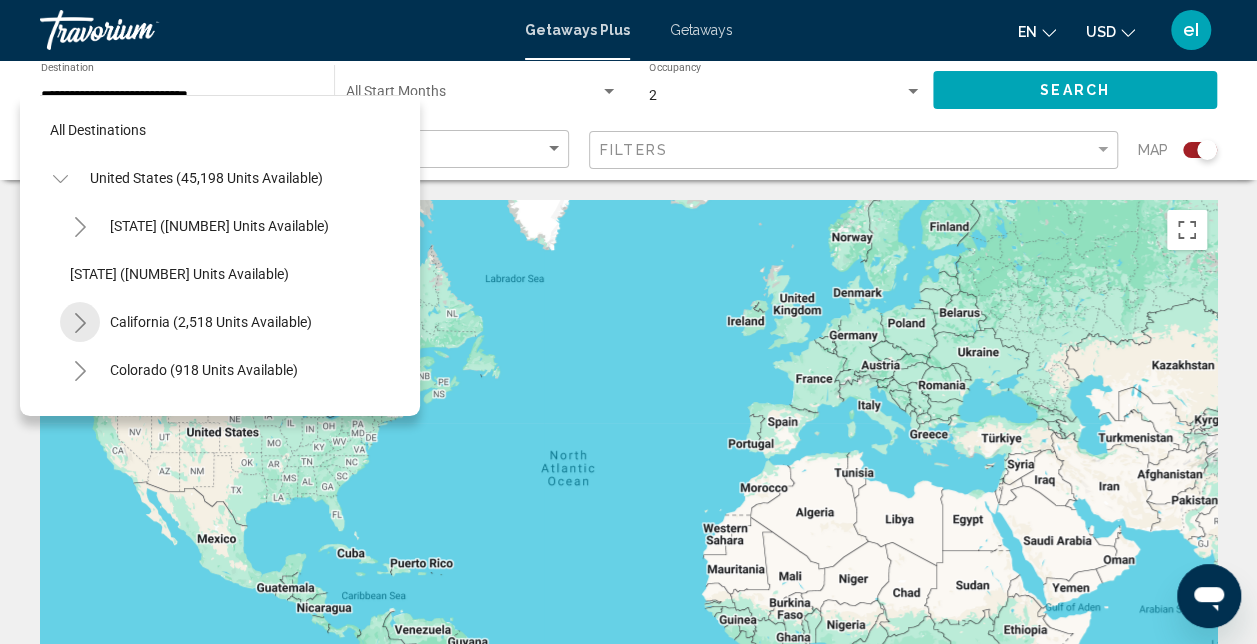 click 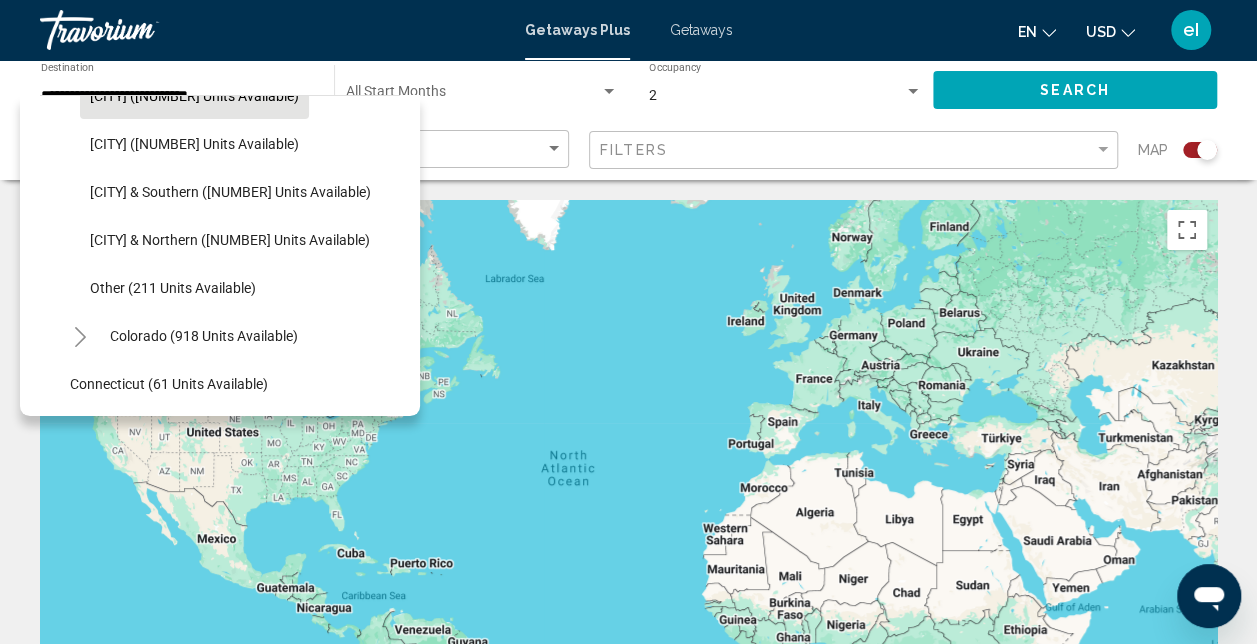 scroll, scrollTop: 400, scrollLeft: 0, axis: vertical 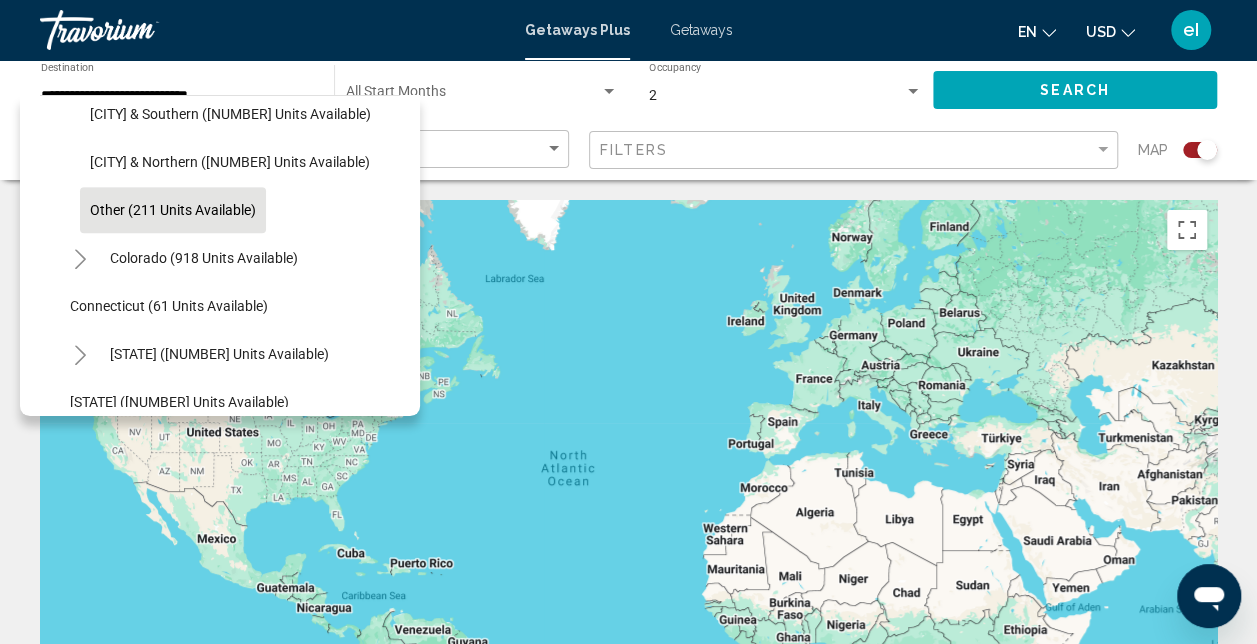 click on "Other (211 units available)" 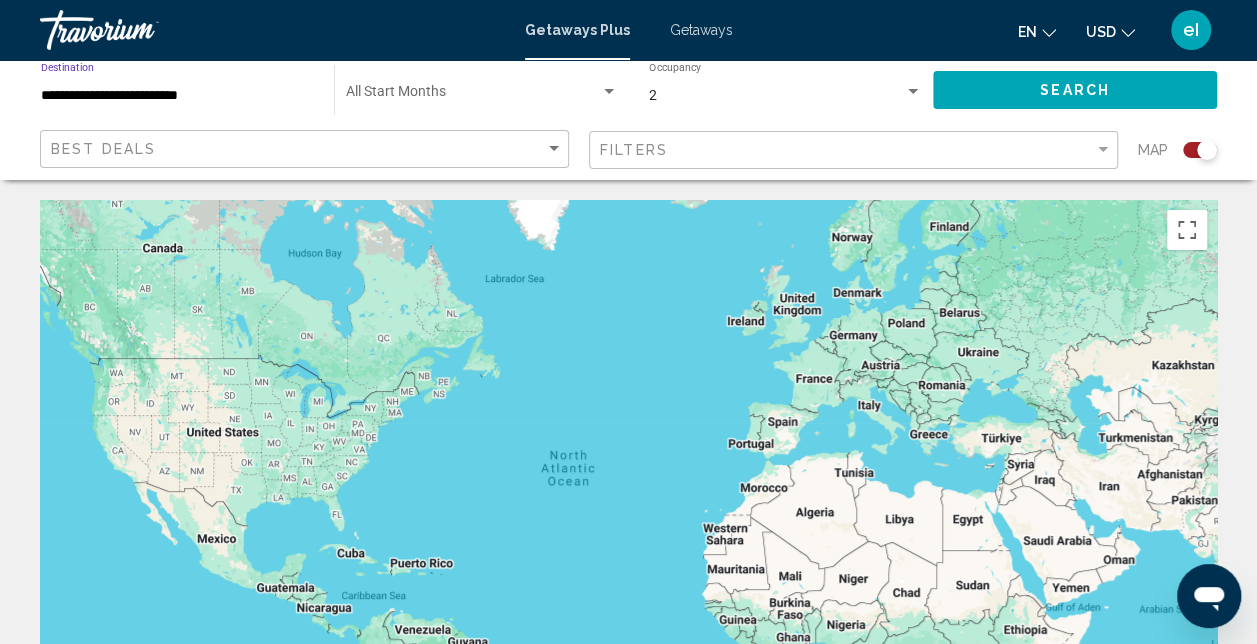 click on "Search" 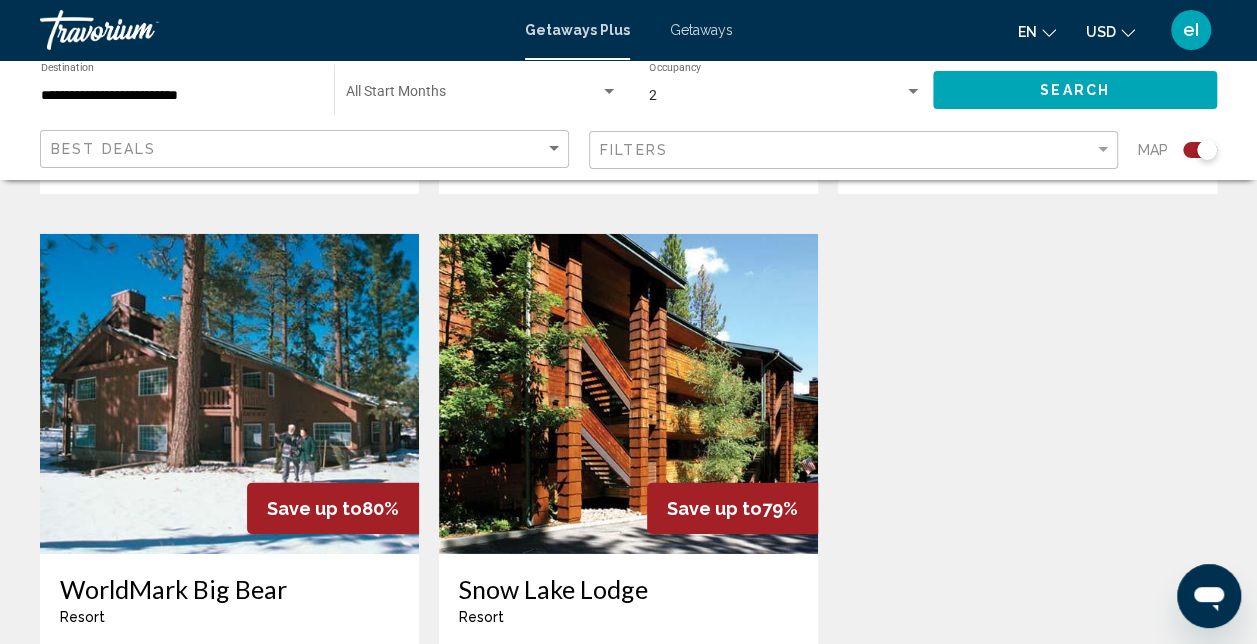 scroll, scrollTop: 2800, scrollLeft: 0, axis: vertical 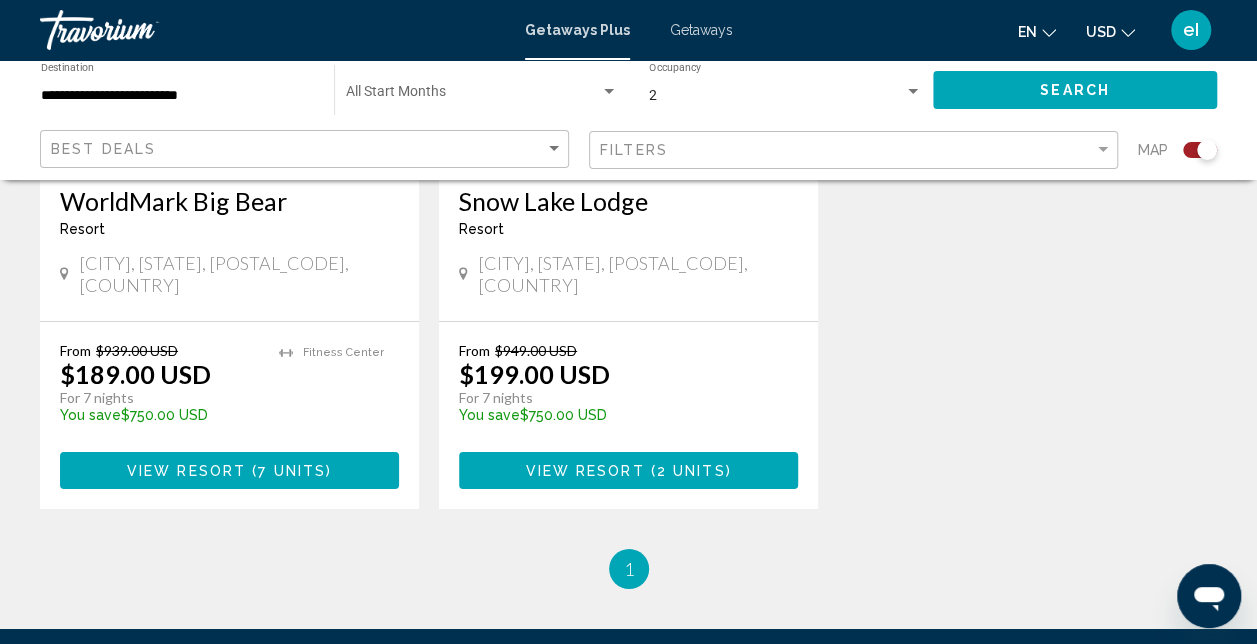 click on "View Resort" at bounding box center [186, 471] 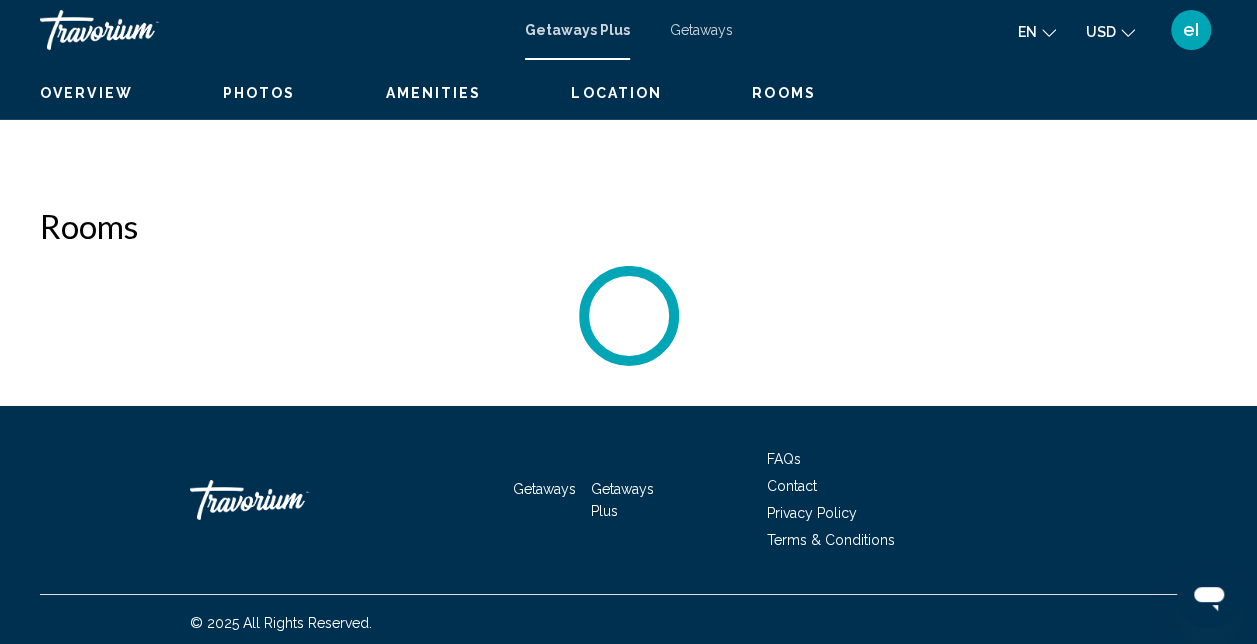 scroll, scrollTop: 213, scrollLeft: 0, axis: vertical 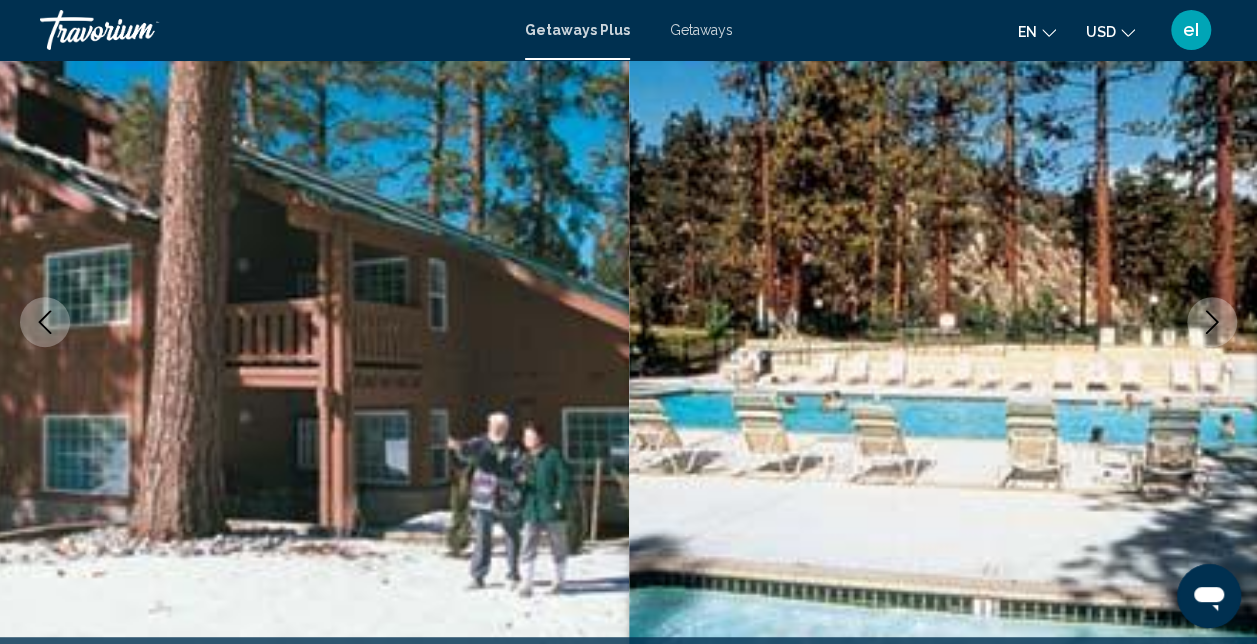 click 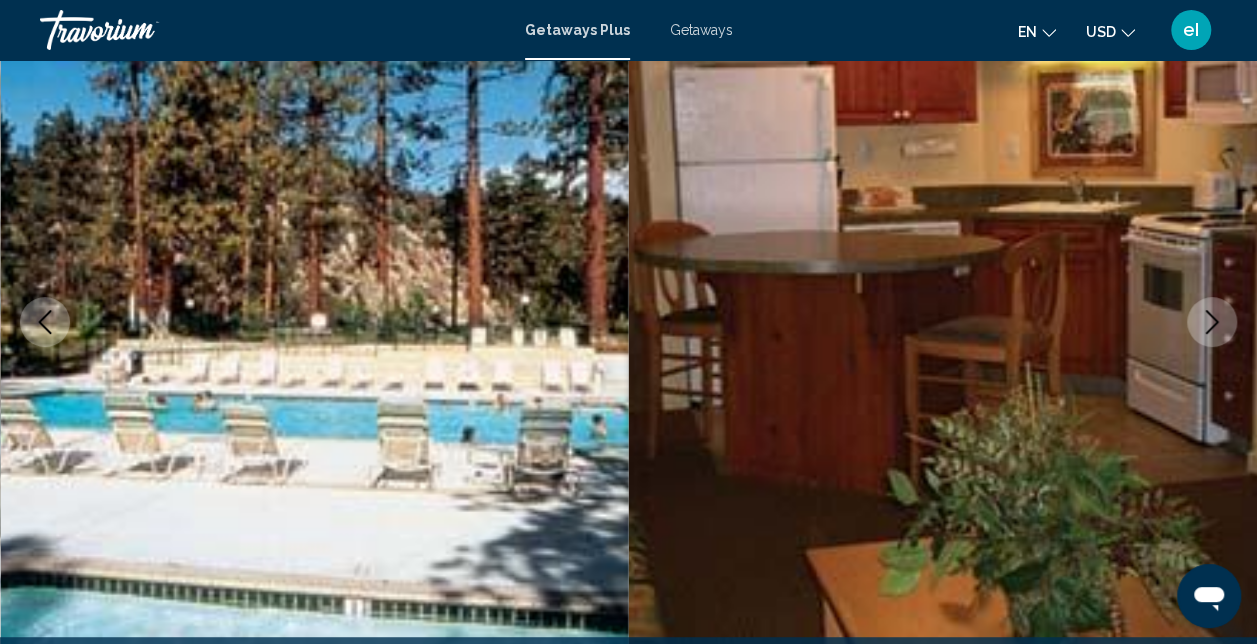 click 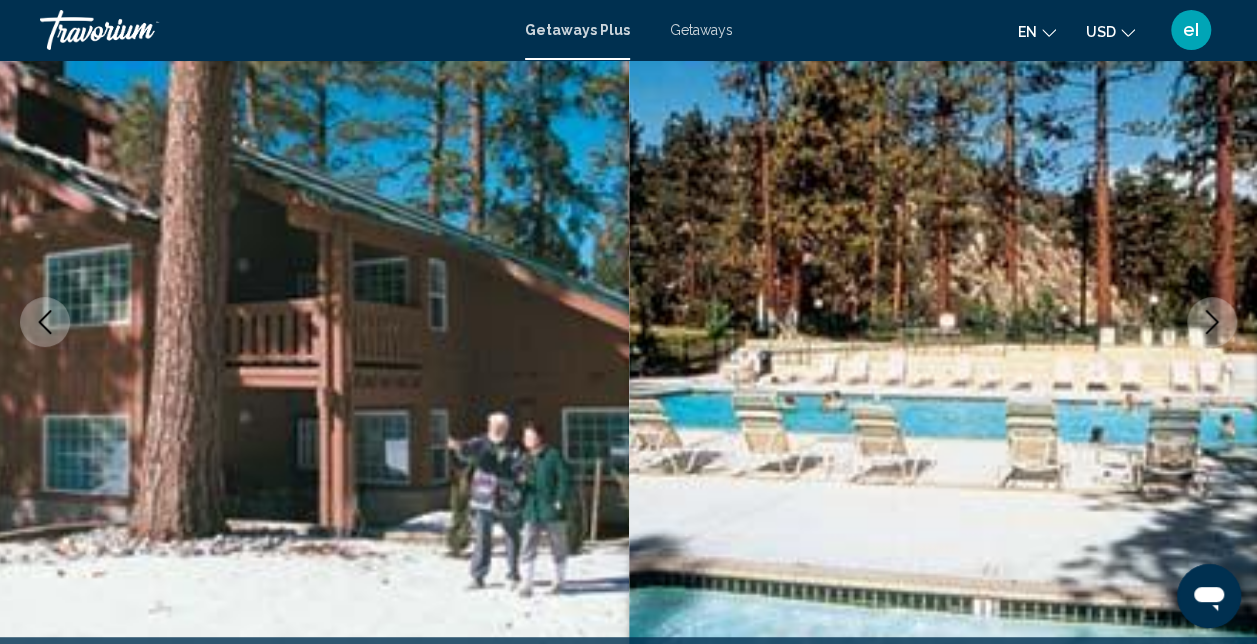 click 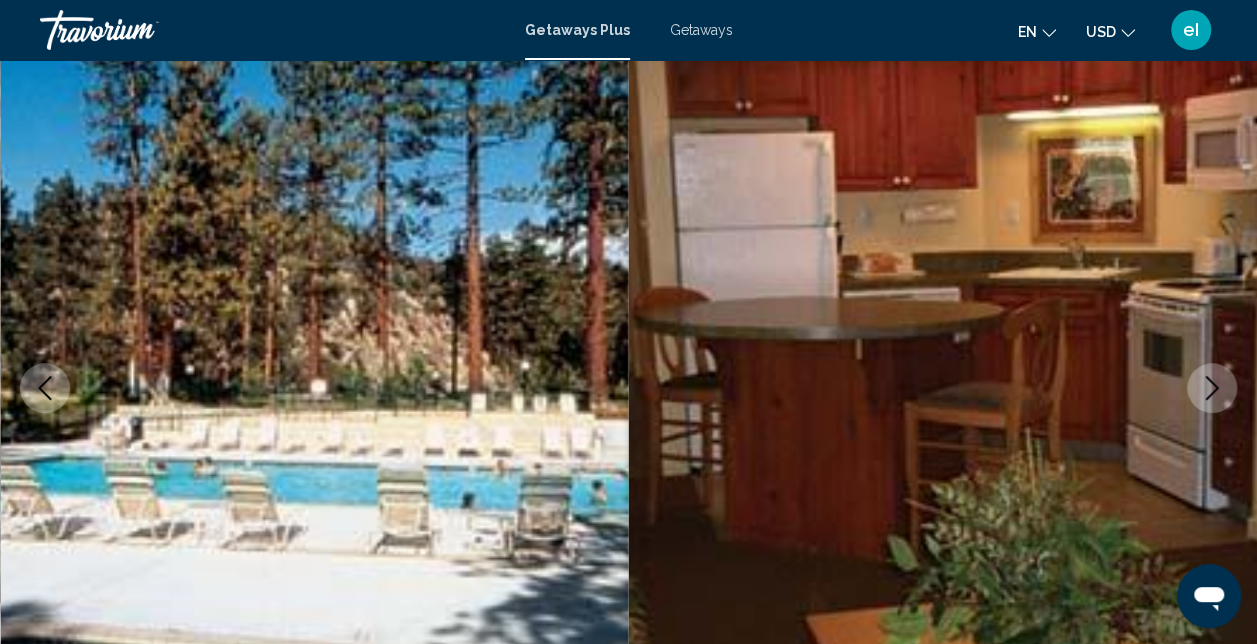 scroll, scrollTop: 0, scrollLeft: 0, axis: both 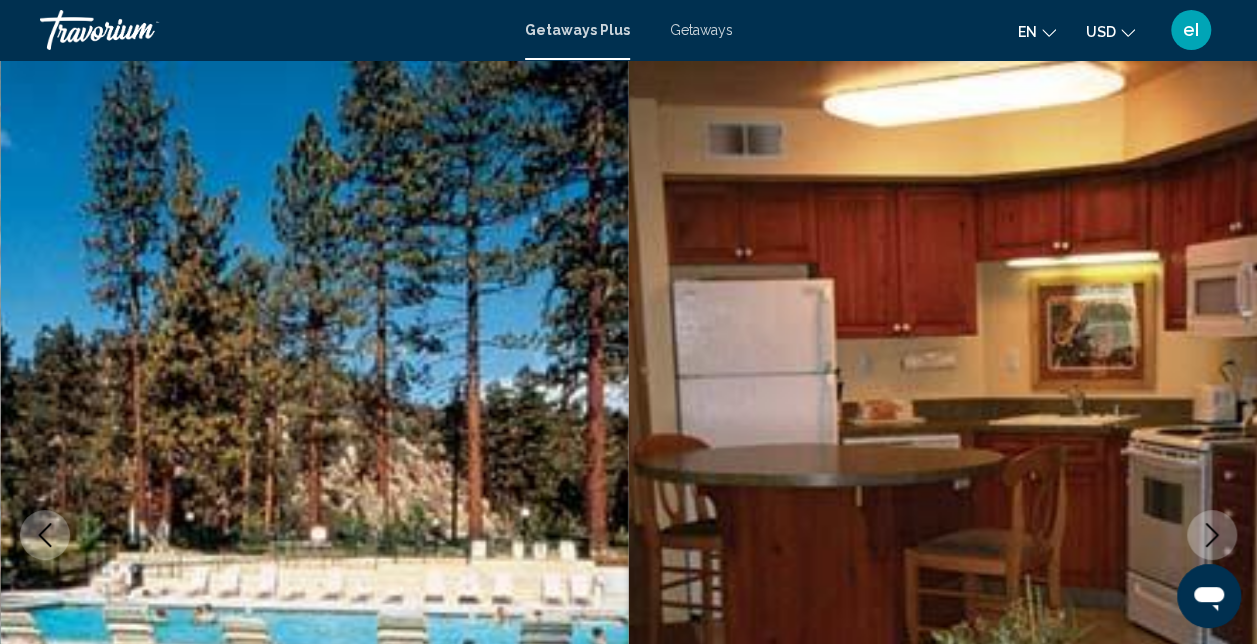 click on "Getaways" at bounding box center [701, 30] 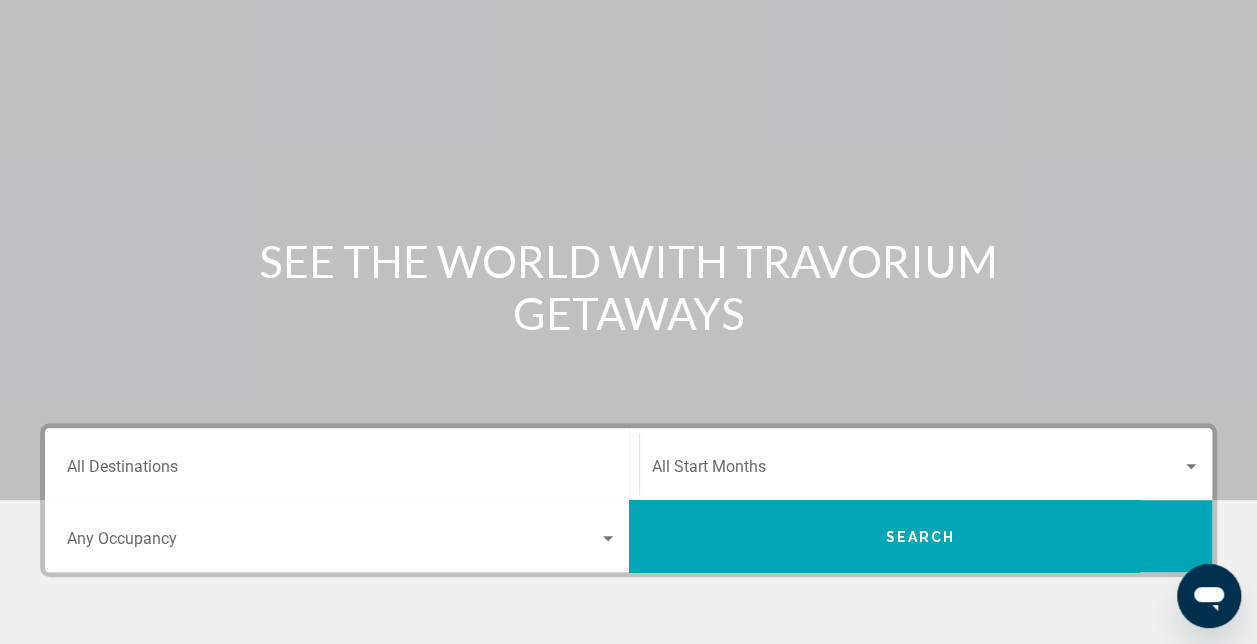 scroll, scrollTop: 200, scrollLeft: 0, axis: vertical 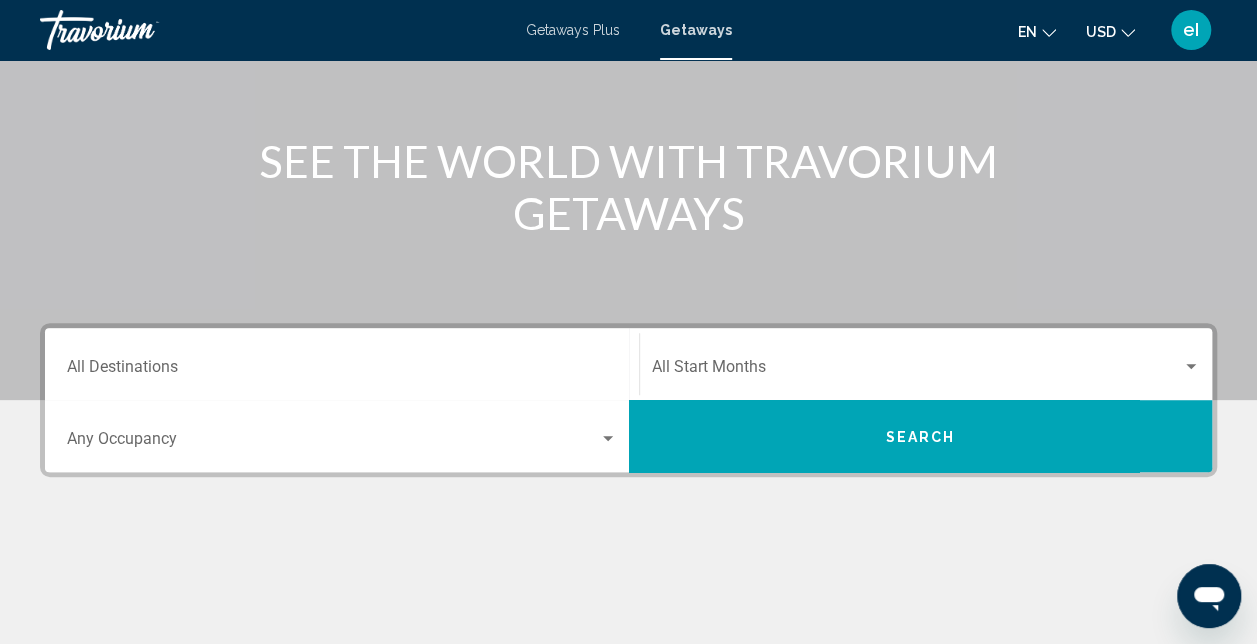 click on "Destination All Destinations" at bounding box center (342, 364) 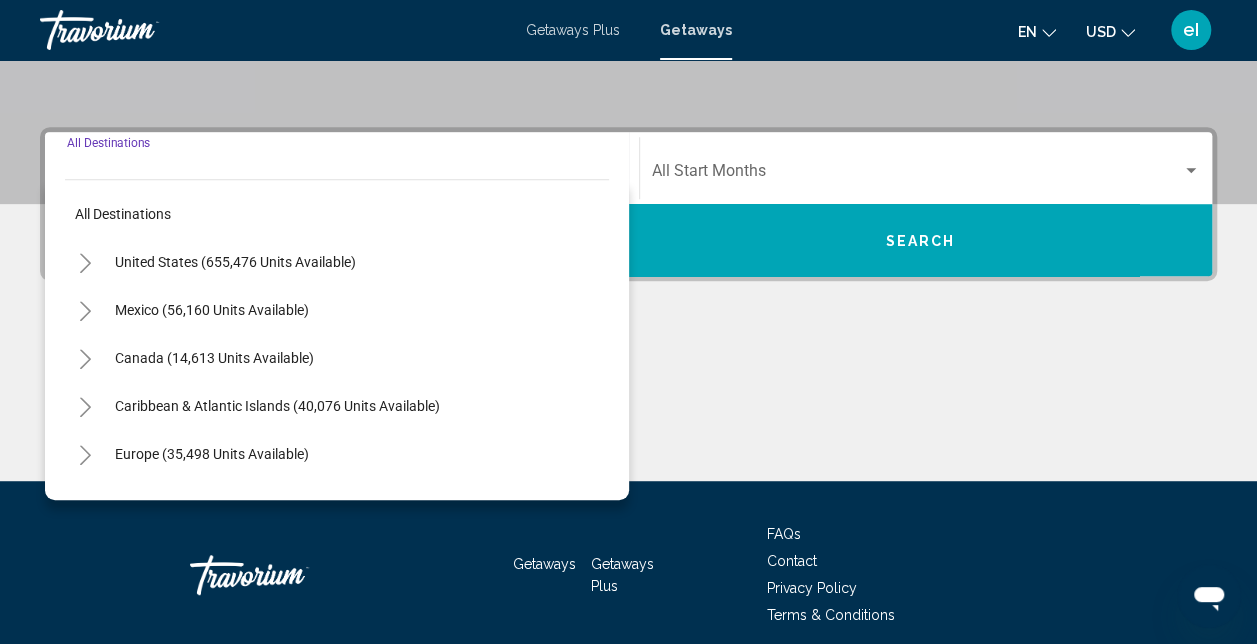 scroll, scrollTop: 458, scrollLeft: 0, axis: vertical 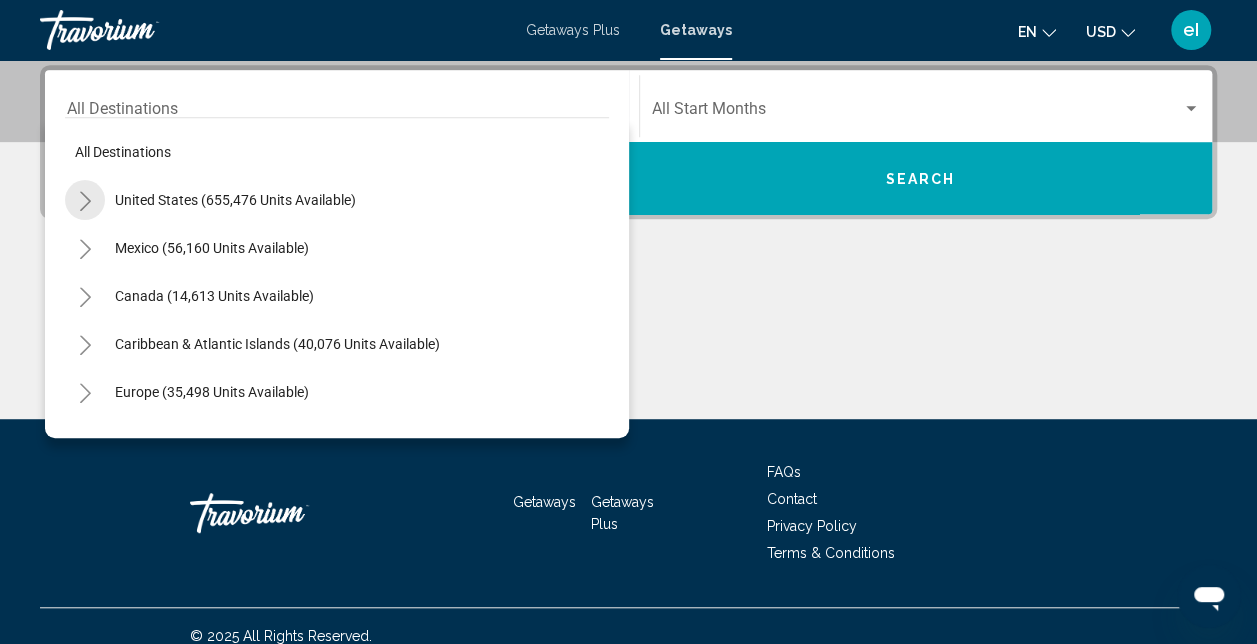 click 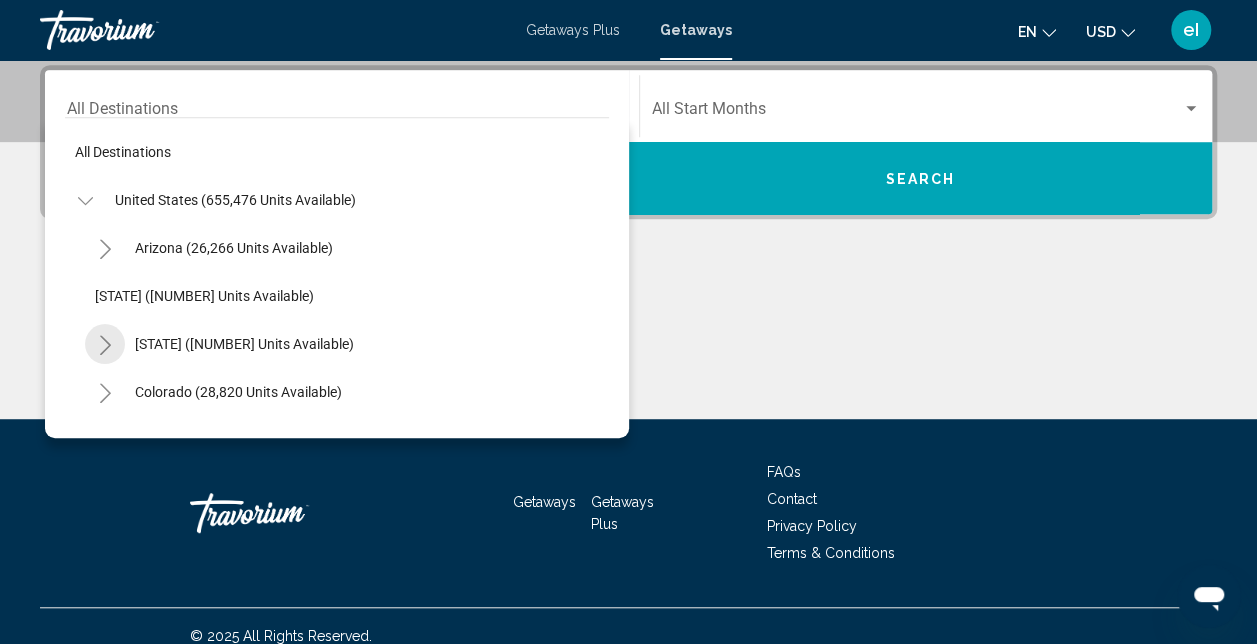 click 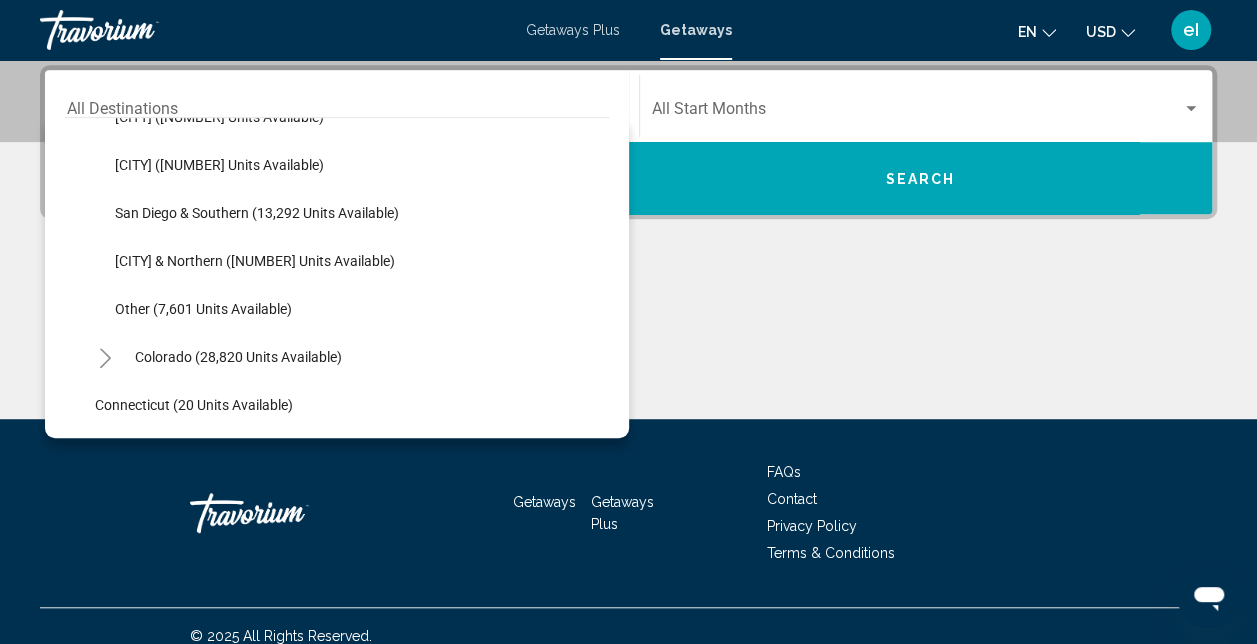 scroll, scrollTop: 400, scrollLeft: 0, axis: vertical 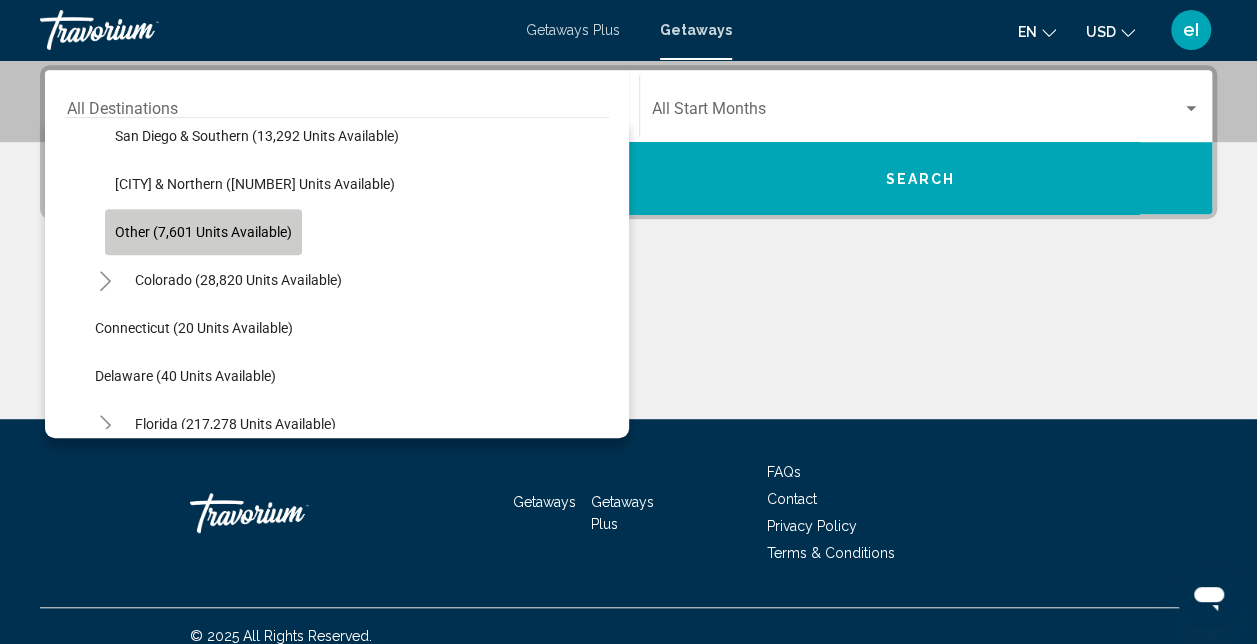 click on "Other (7,601 units available)" 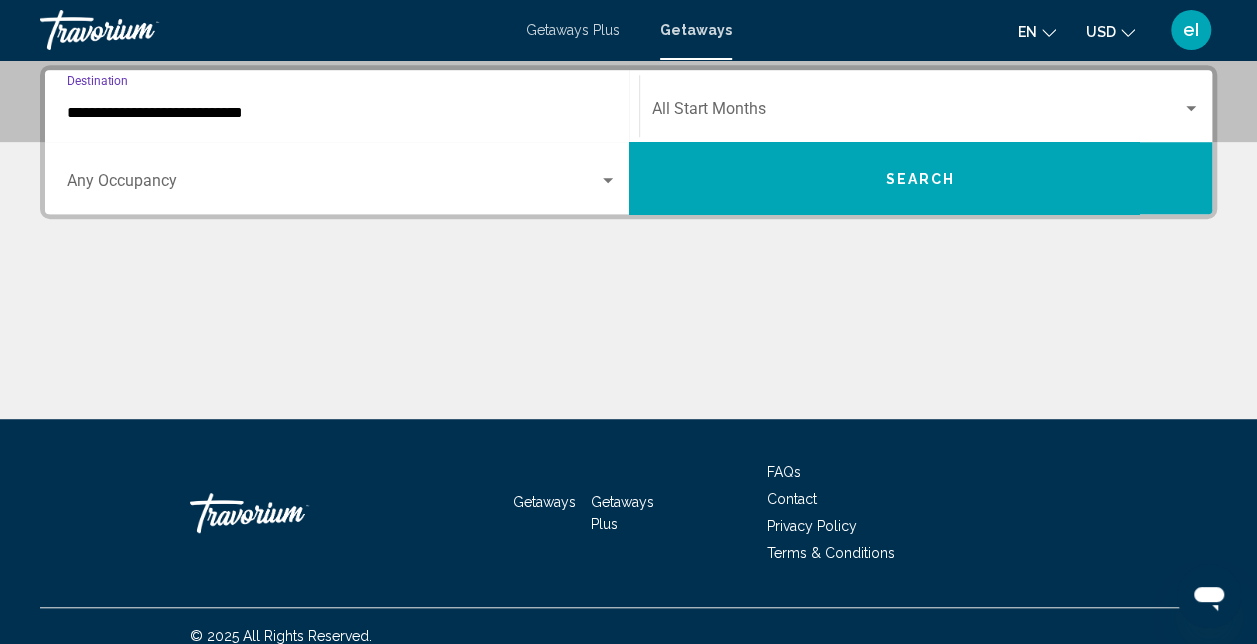 click at bounding box center [333, 185] 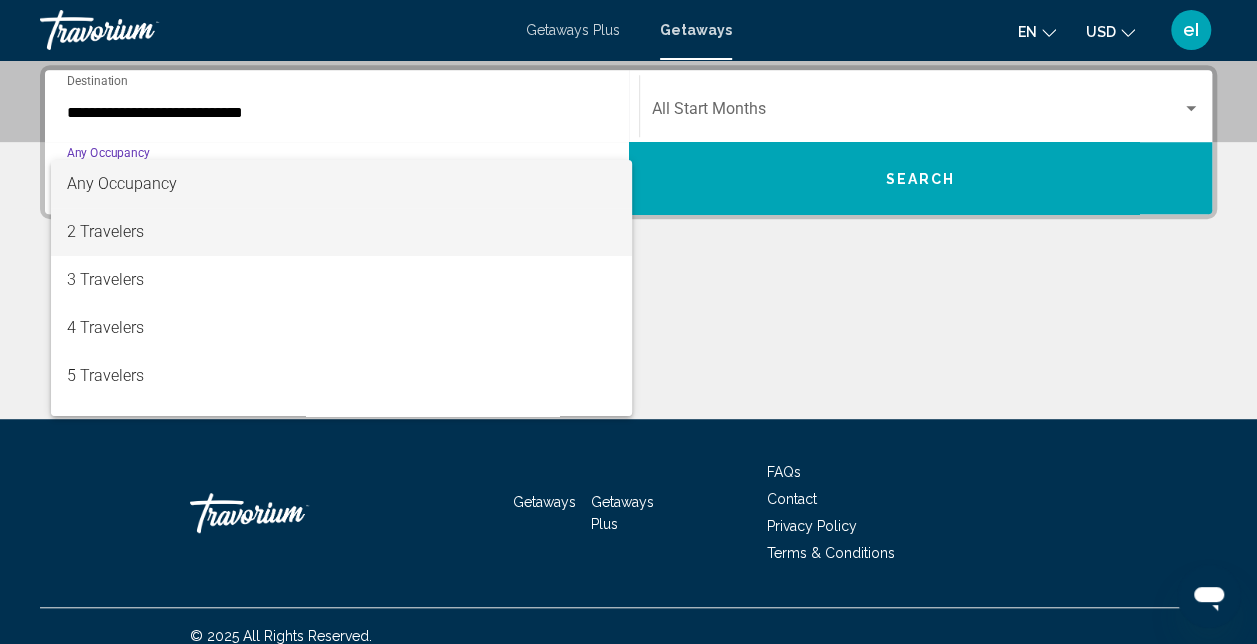 click on "2 Travelers" at bounding box center (342, 232) 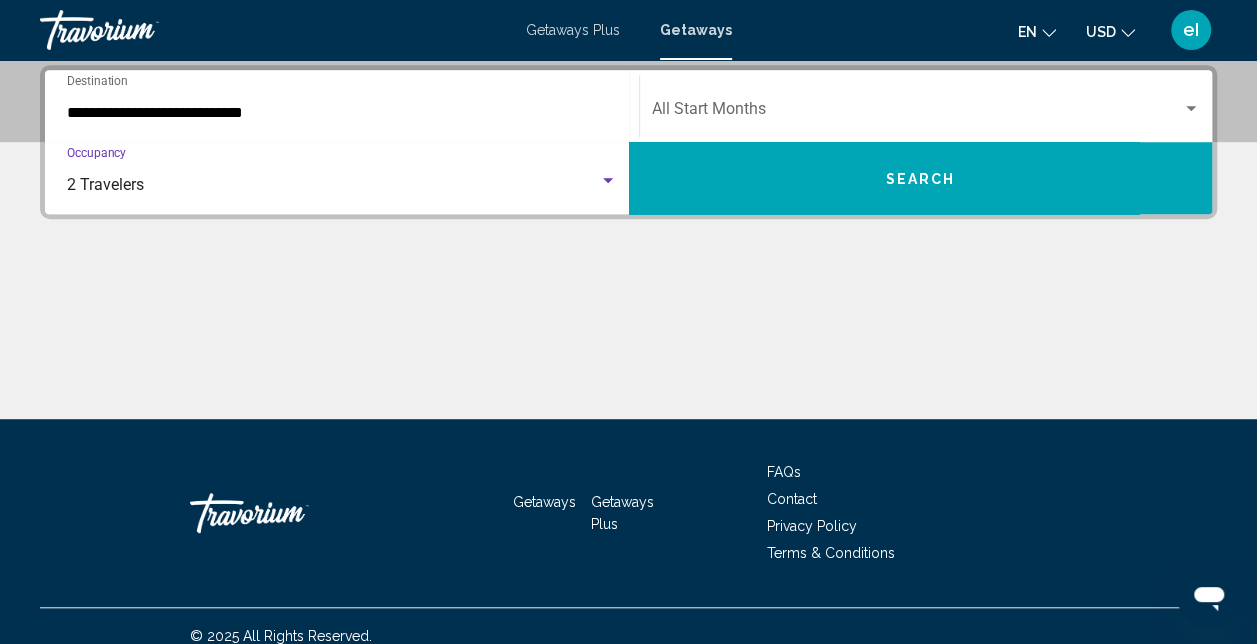 click at bounding box center (917, 113) 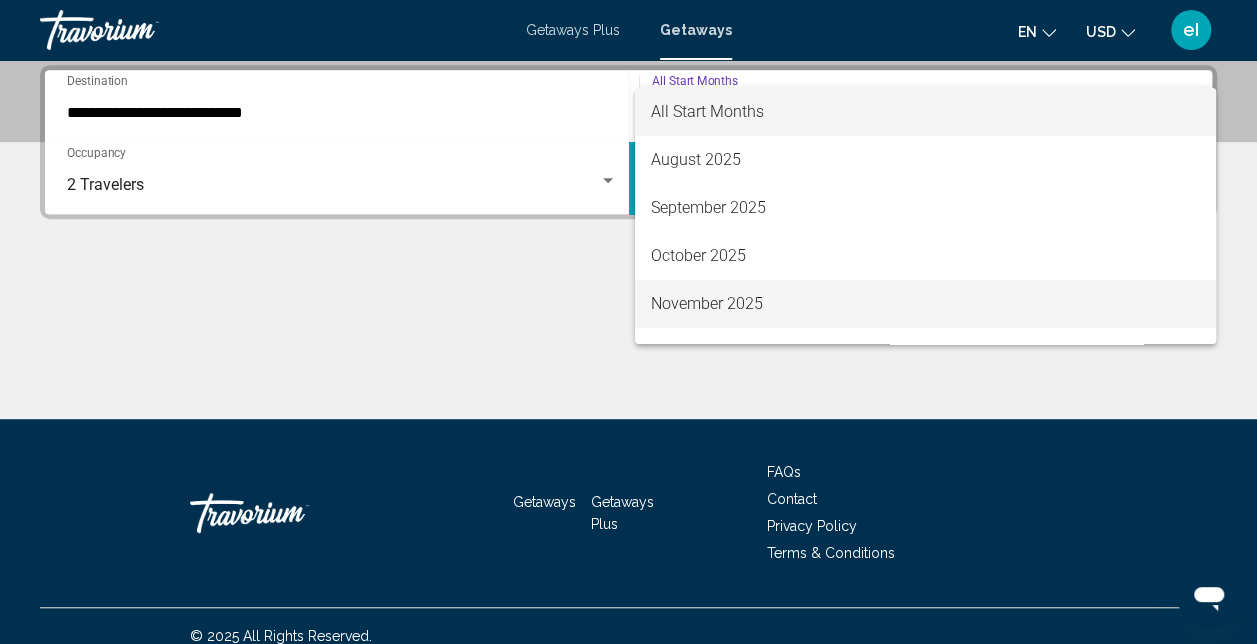 scroll, scrollTop: 100, scrollLeft: 0, axis: vertical 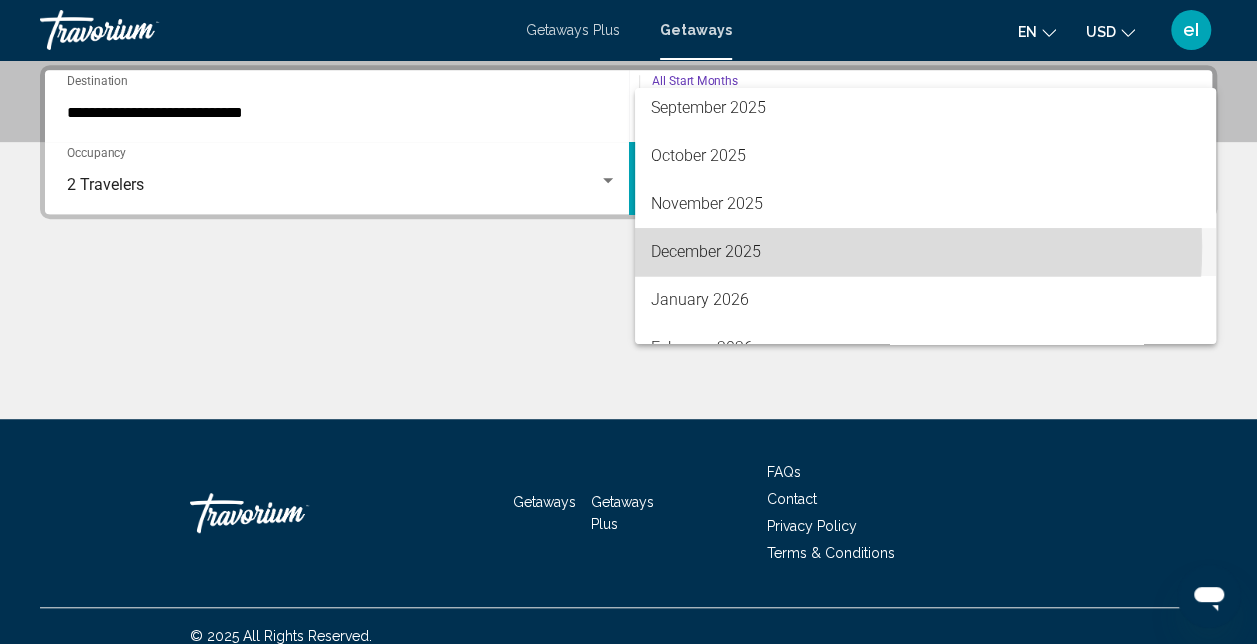 click on "December 2025" at bounding box center [925, 252] 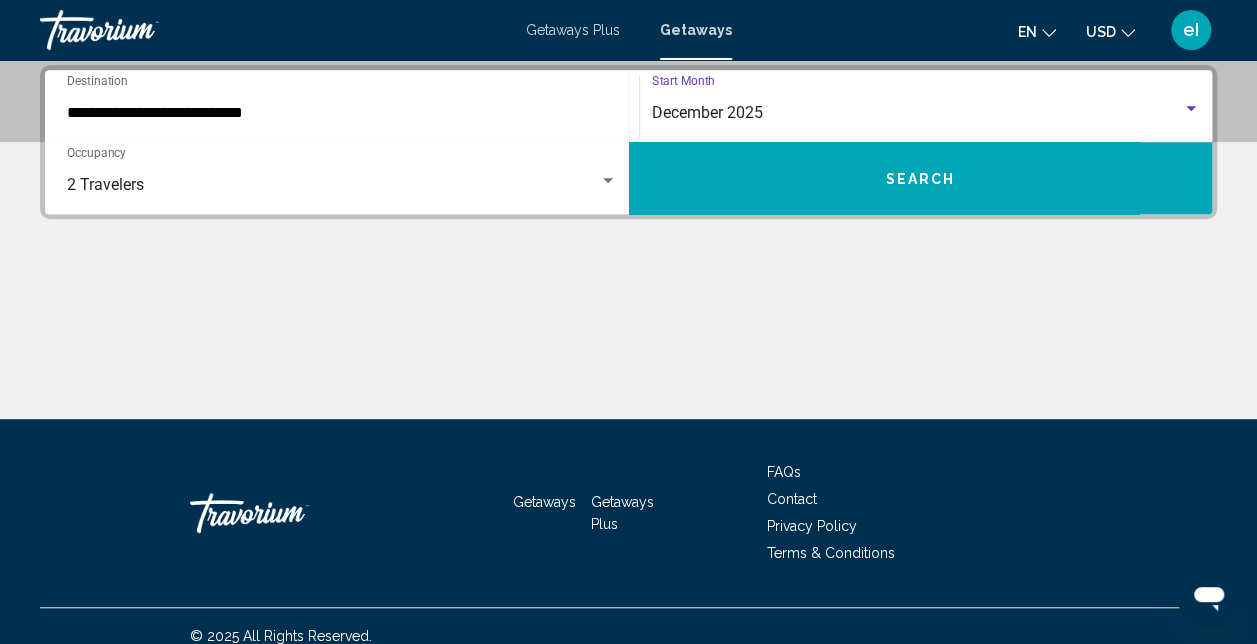 click on "Search" at bounding box center (921, 178) 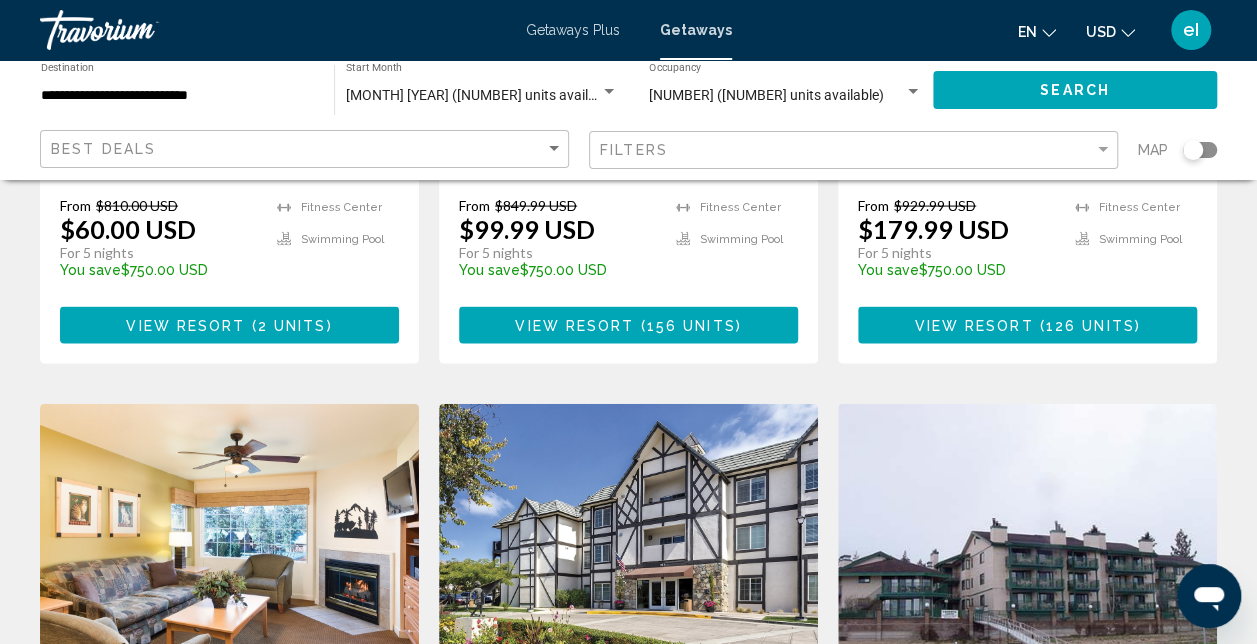 scroll, scrollTop: 1600, scrollLeft: 0, axis: vertical 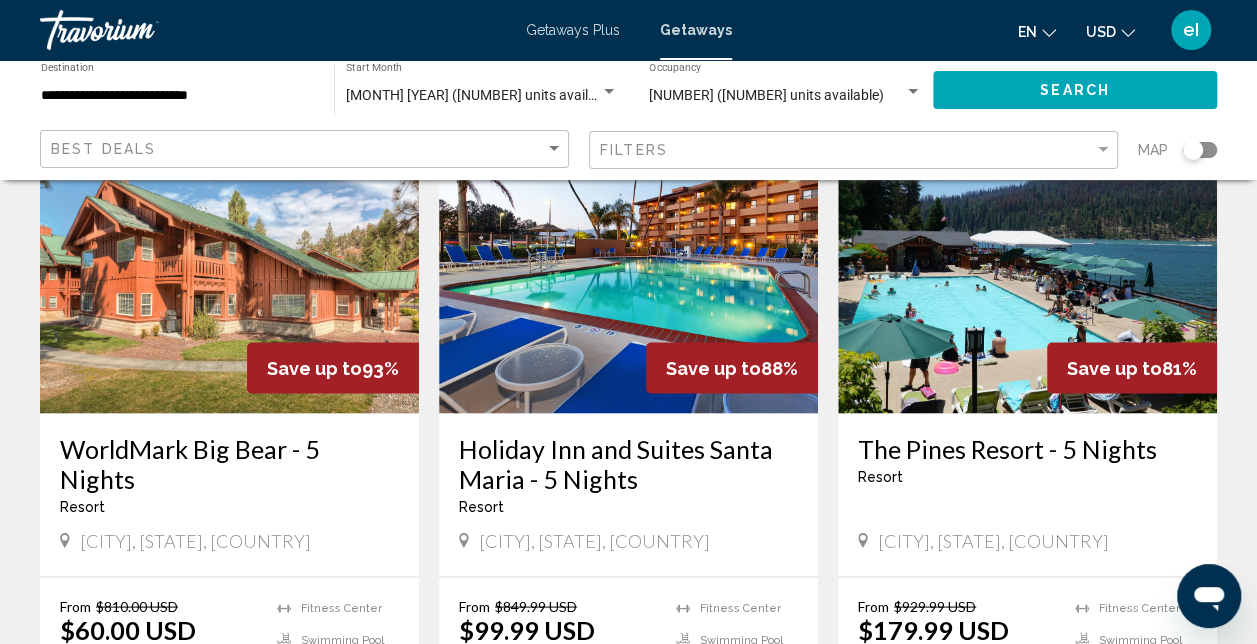 click at bounding box center [229, 253] 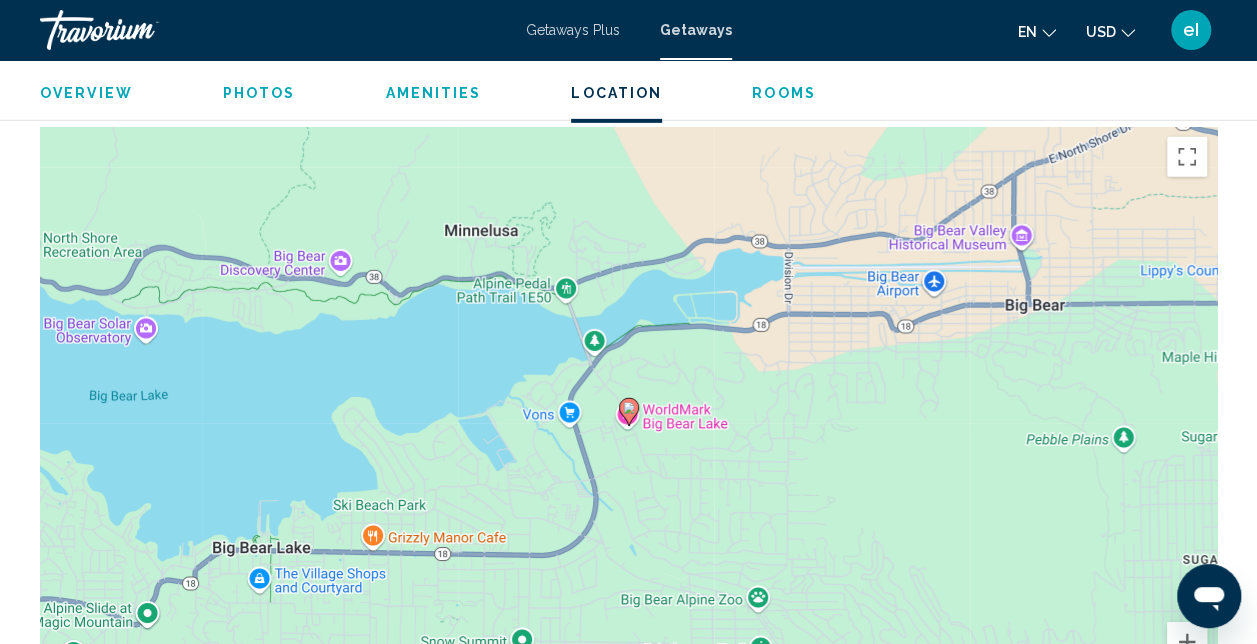 scroll, scrollTop: 3113, scrollLeft: 0, axis: vertical 